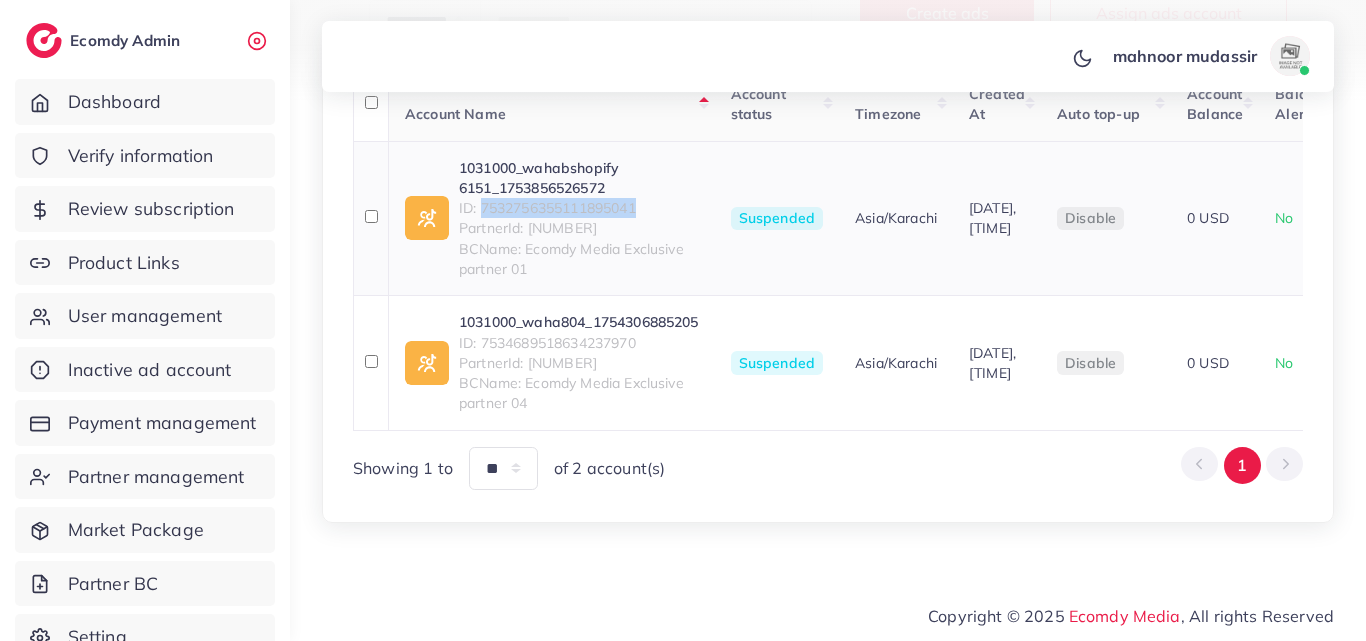 scroll, scrollTop: 482, scrollLeft: 0, axis: vertical 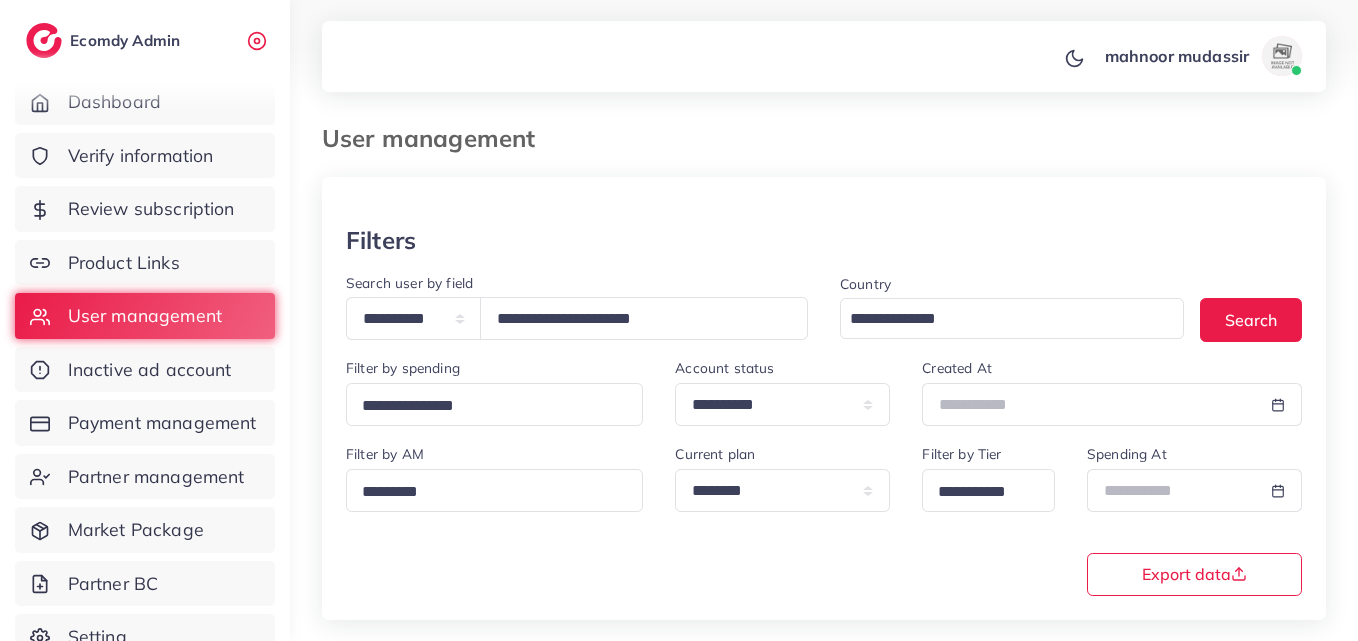 select on "*****" 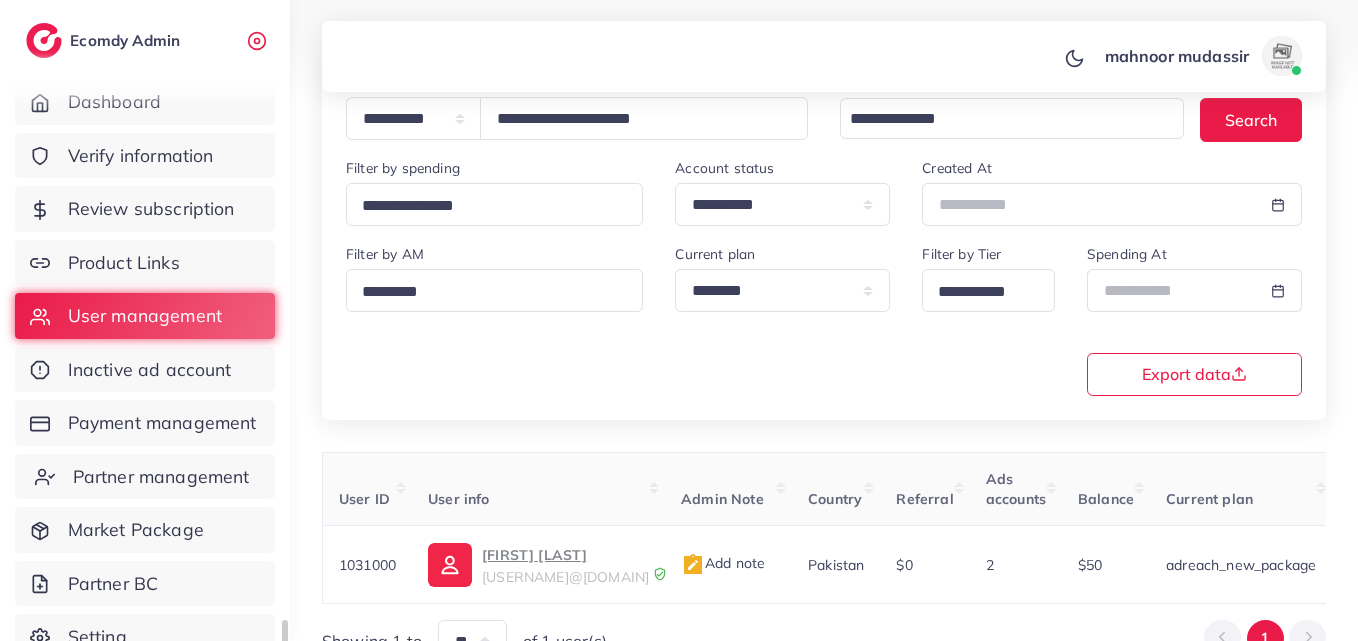 scroll, scrollTop: 200, scrollLeft: 0, axis: vertical 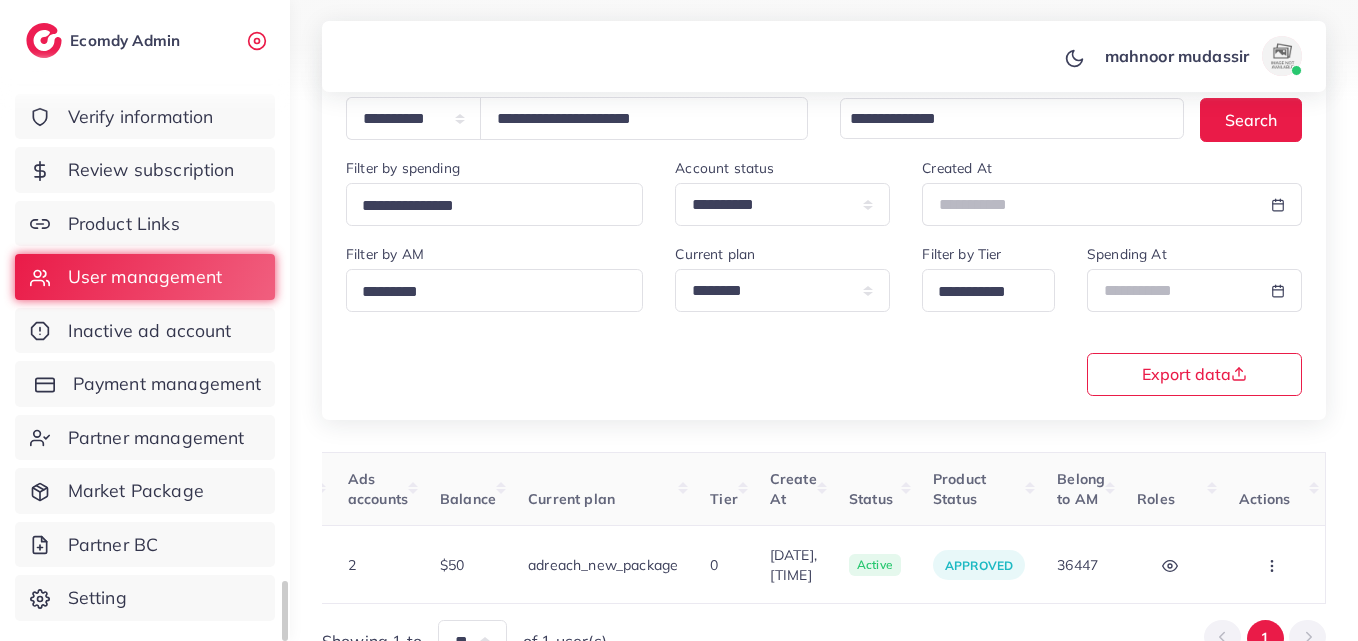 click on "Payment management" at bounding box center [167, 384] 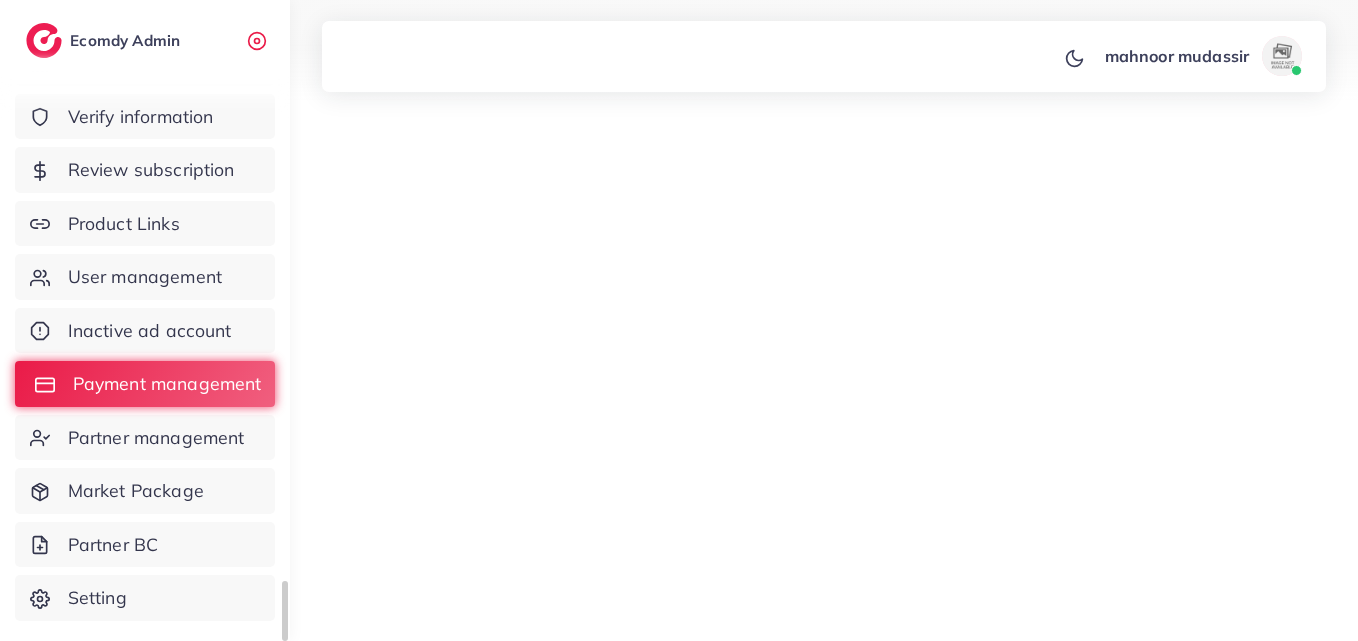 scroll, scrollTop: 0, scrollLeft: 0, axis: both 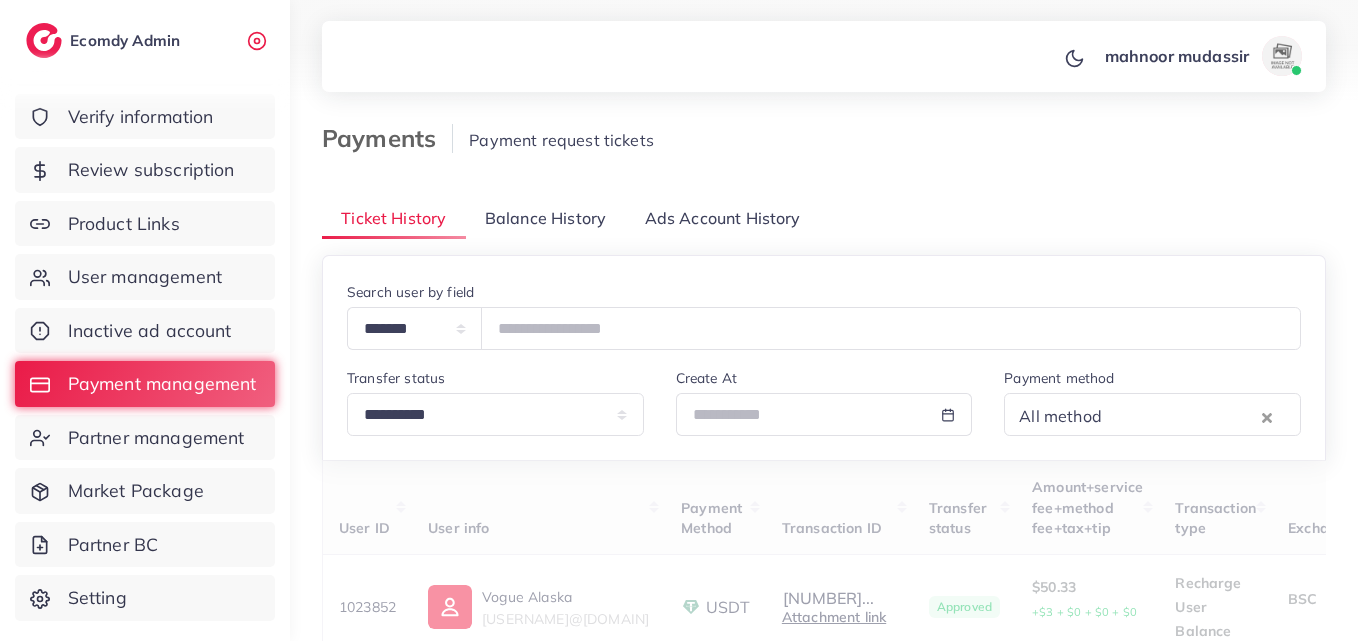 click on "Balance History" at bounding box center (545, 218) 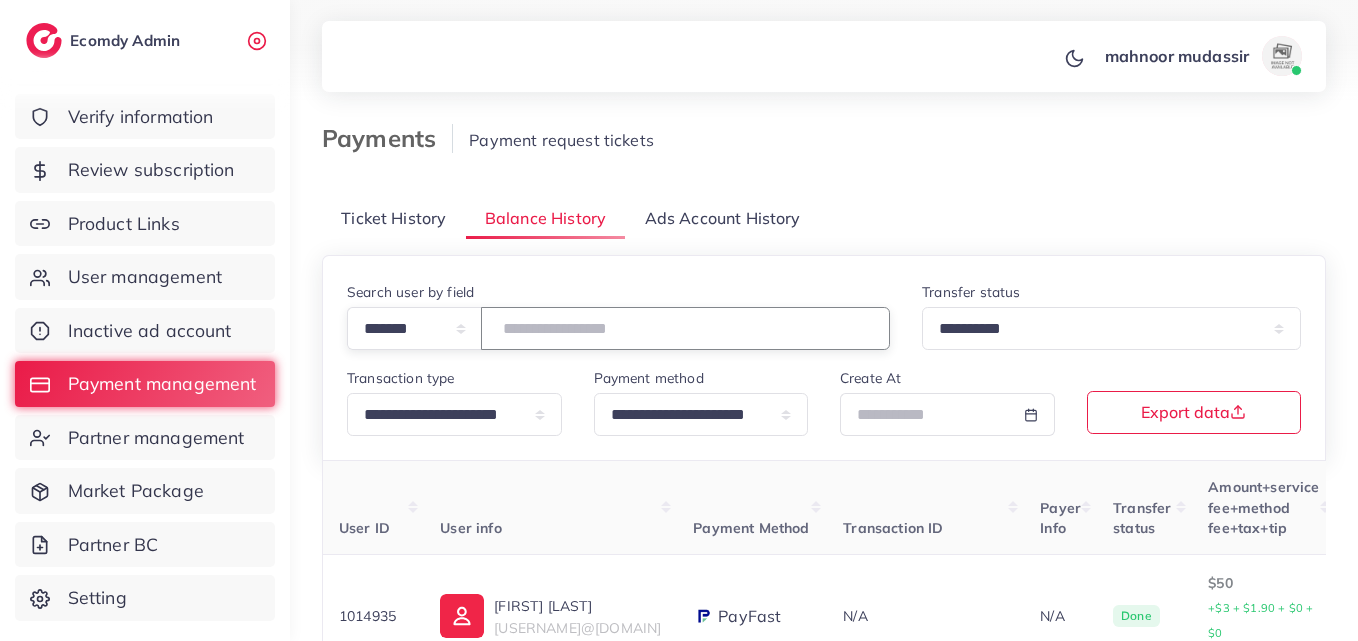 click at bounding box center [685, 328] 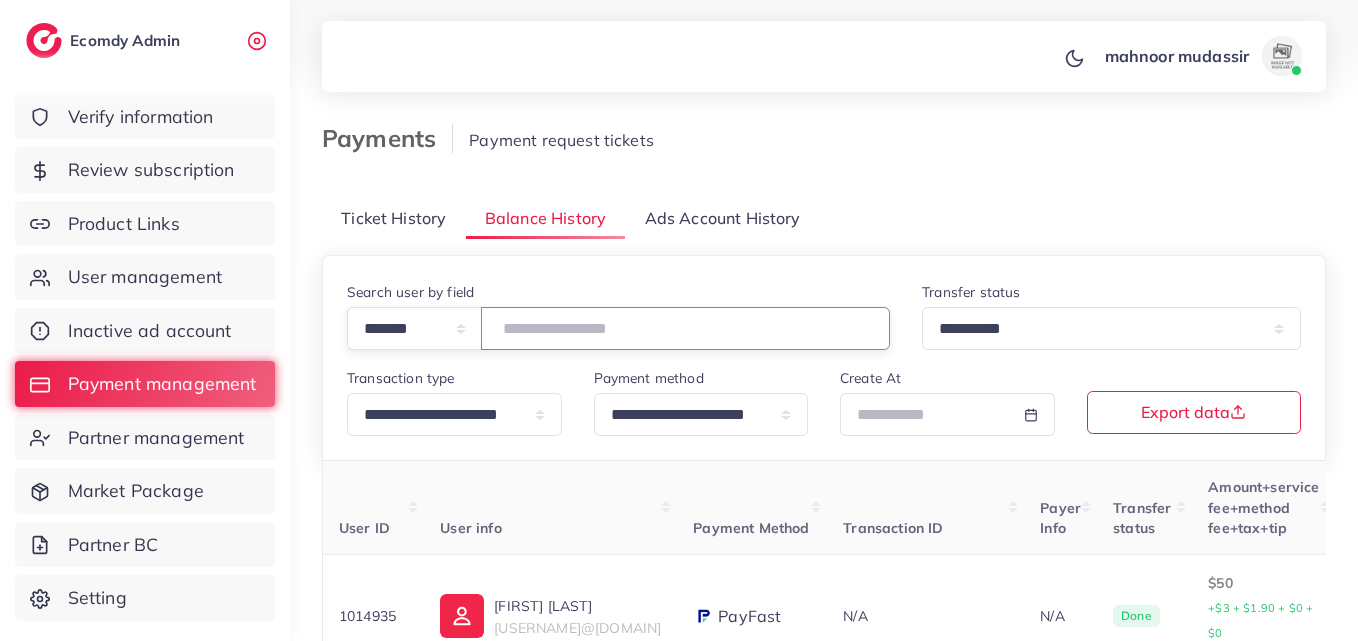 paste on "*******" 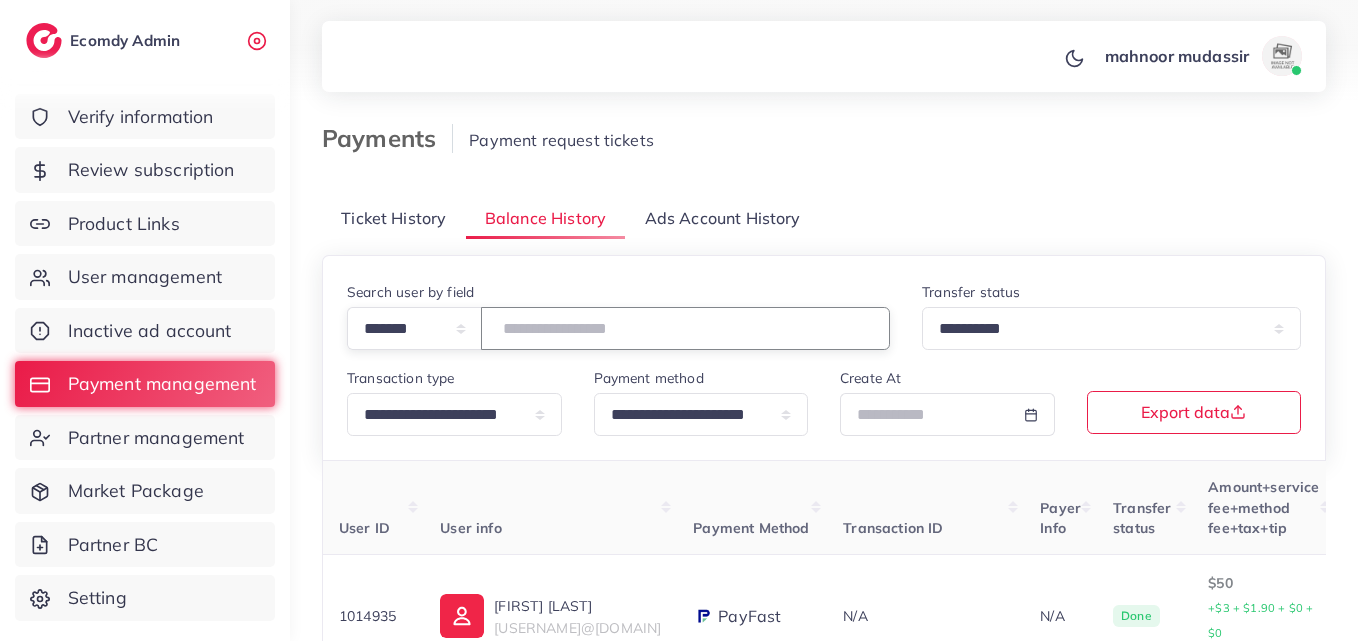 type on "*******" 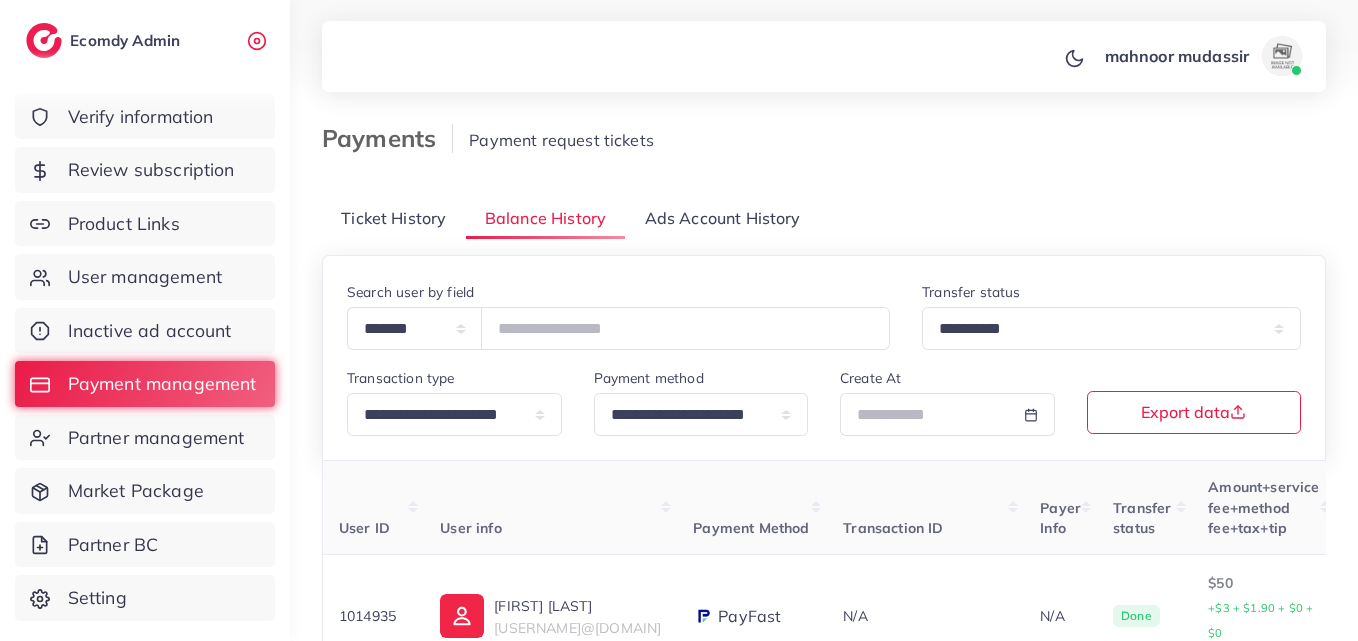 click on "Payments   Payment request tickets" at bounding box center (824, 152) 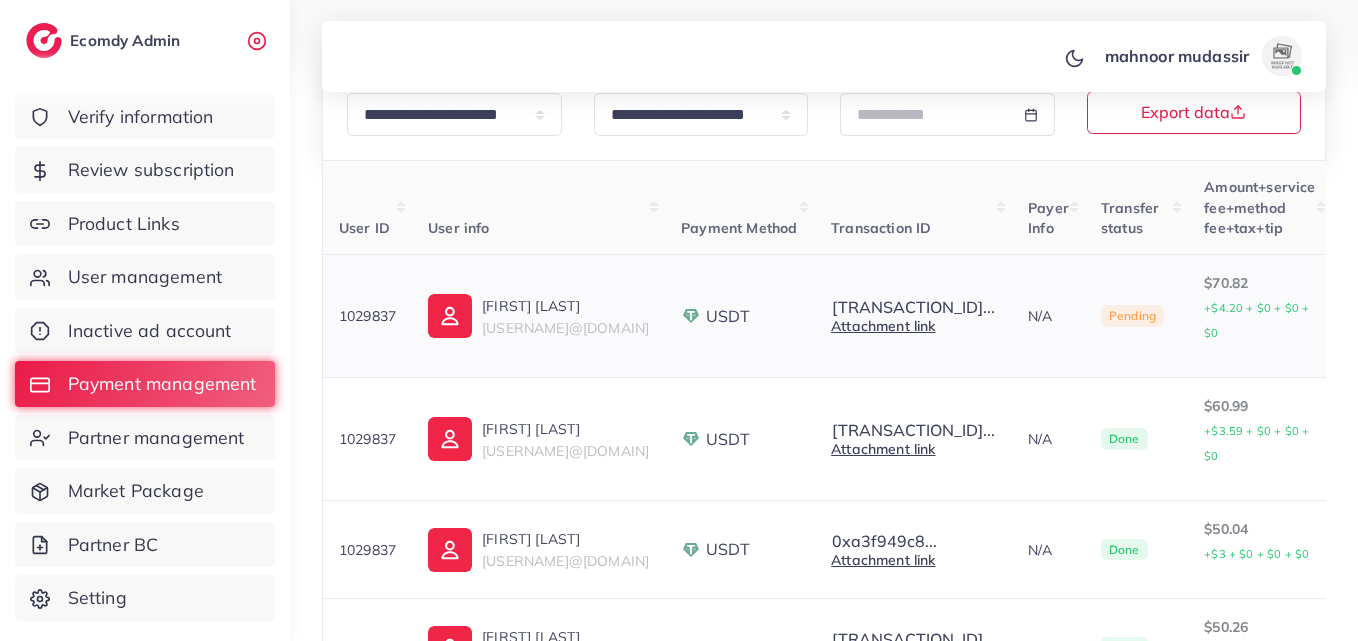 scroll, scrollTop: 400, scrollLeft: 0, axis: vertical 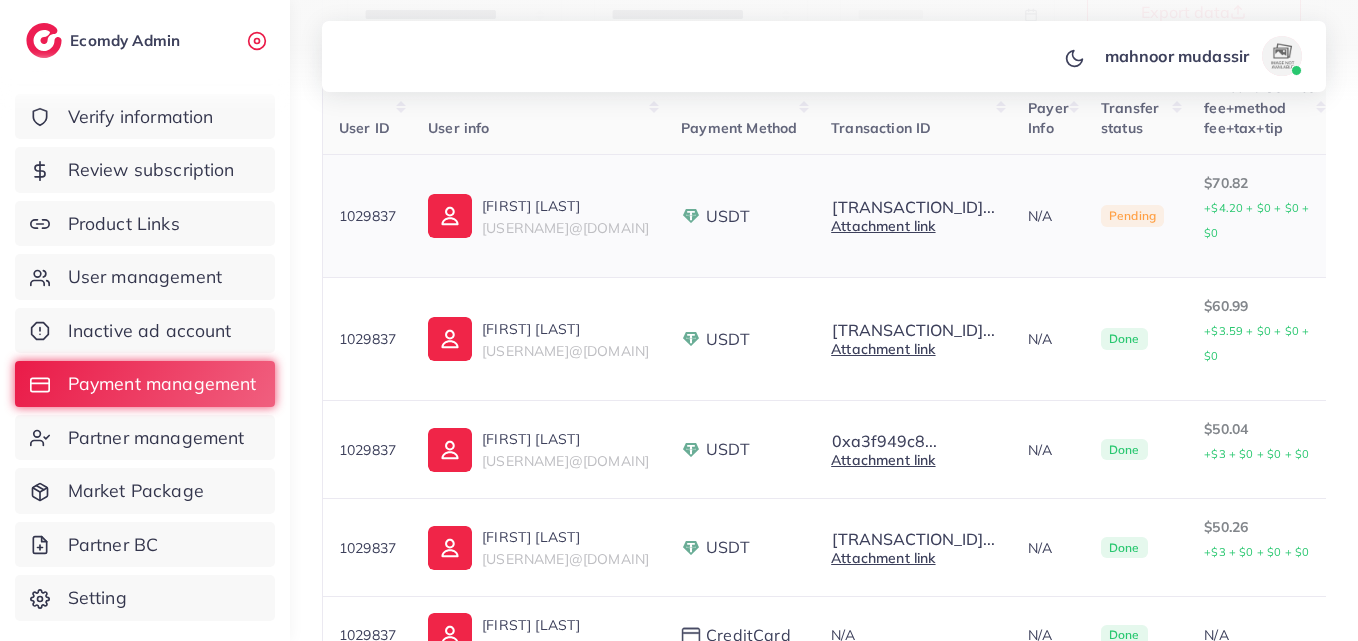click on "0xd1bc6bb4...   Transaction ID: 0xd1bc6bb4007abd26aff4e6d66fa7d8bcb6b392d9a87ef13ba88501eade0c3bc0   Attachment link" at bounding box center [913, 216] 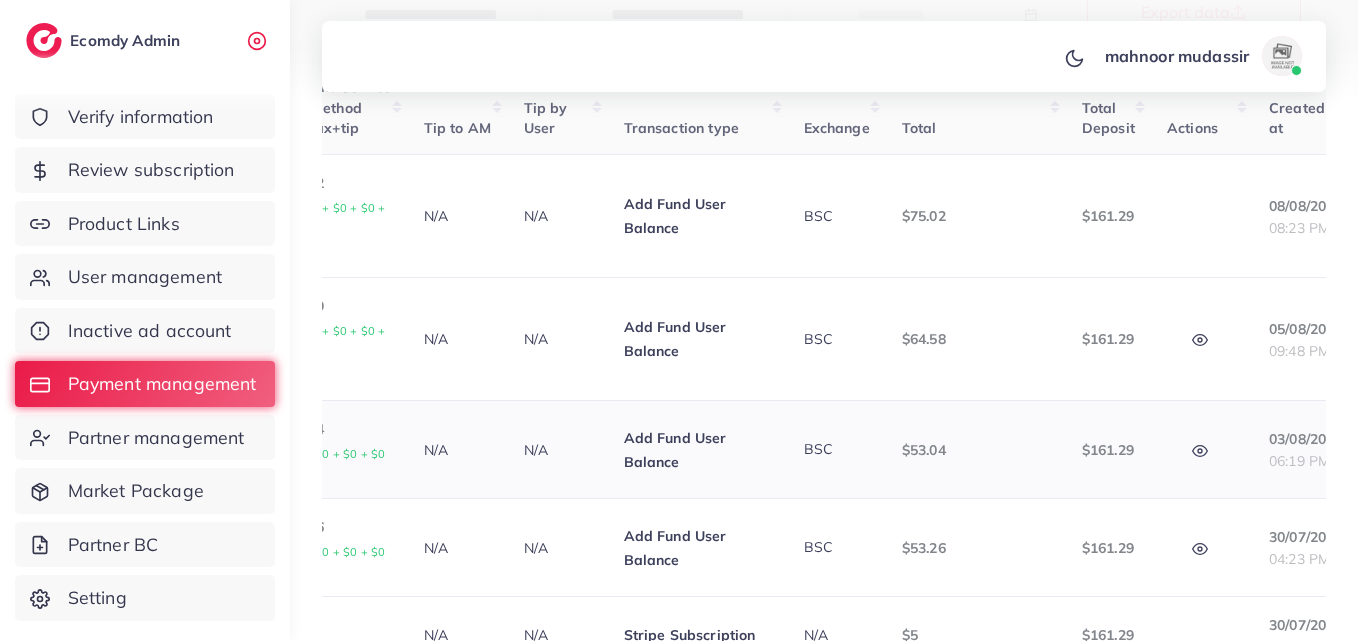 scroll, scrollTop: 0, scrollLeft: 929, axis: horizontal 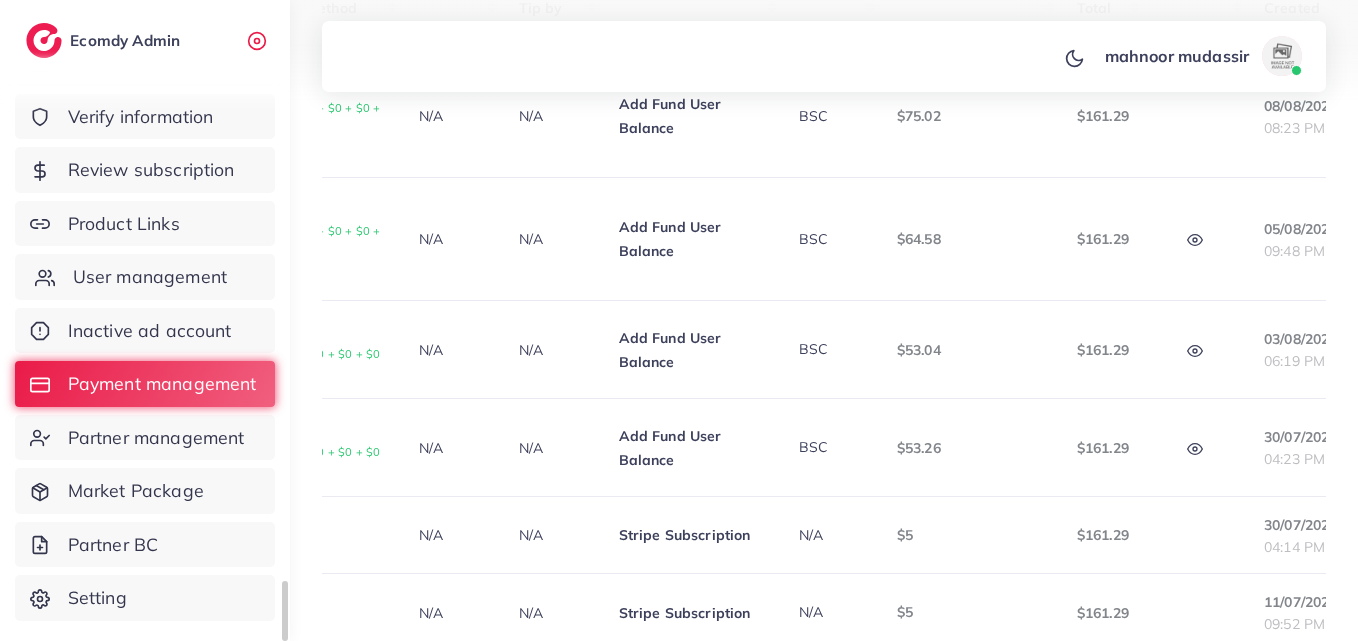 click on "User management" at bounding box center [150, 277] 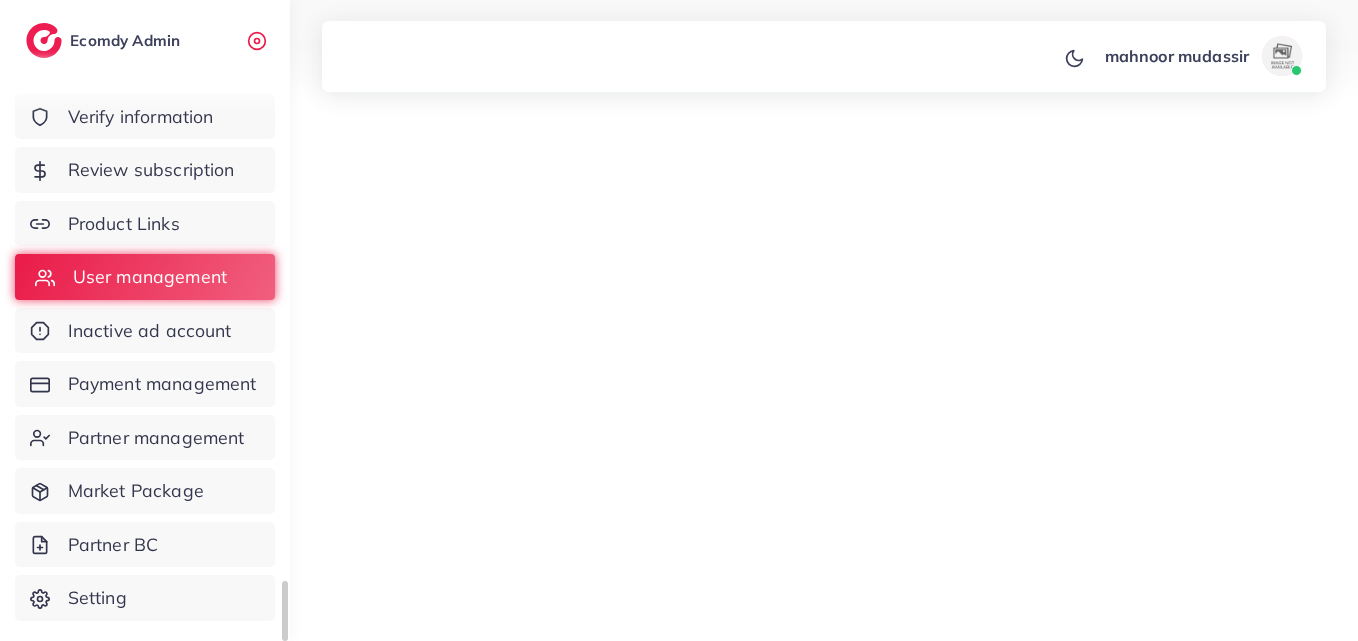 scroll, scrollTop: 0, scrollLeft: 0, axis: both 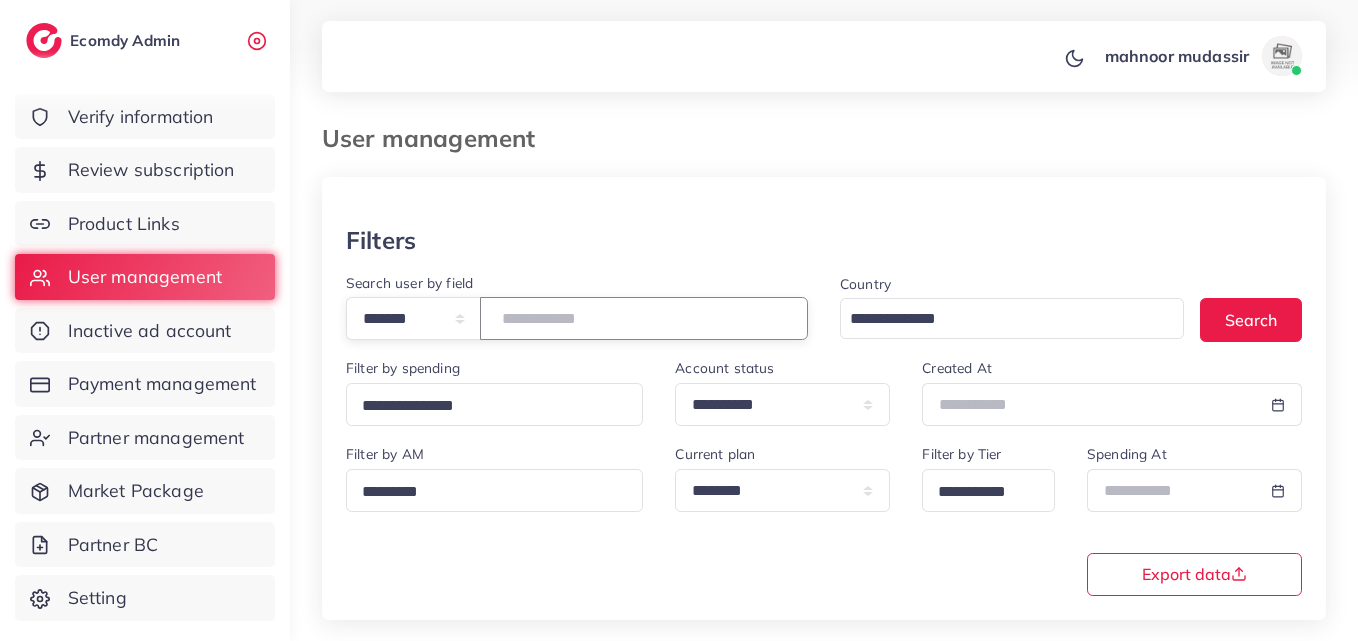 click at bounding box center (644, 318) 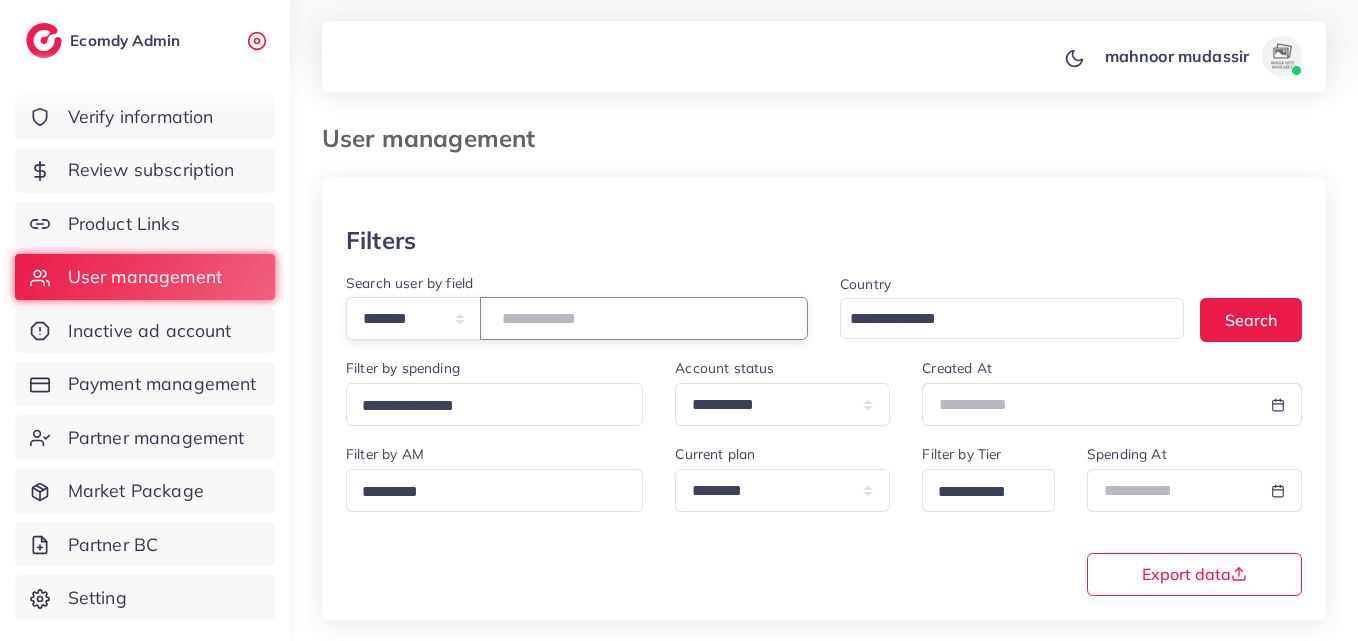 type on "*******" 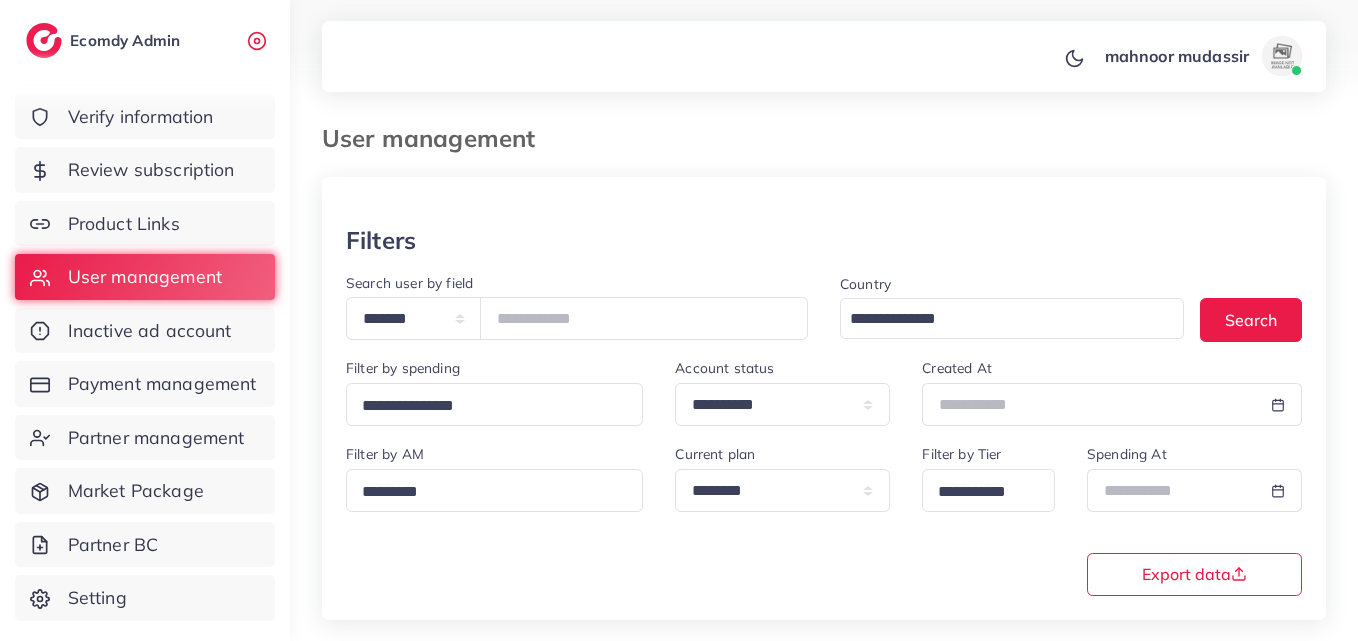 click at bounding box center [679, 51] 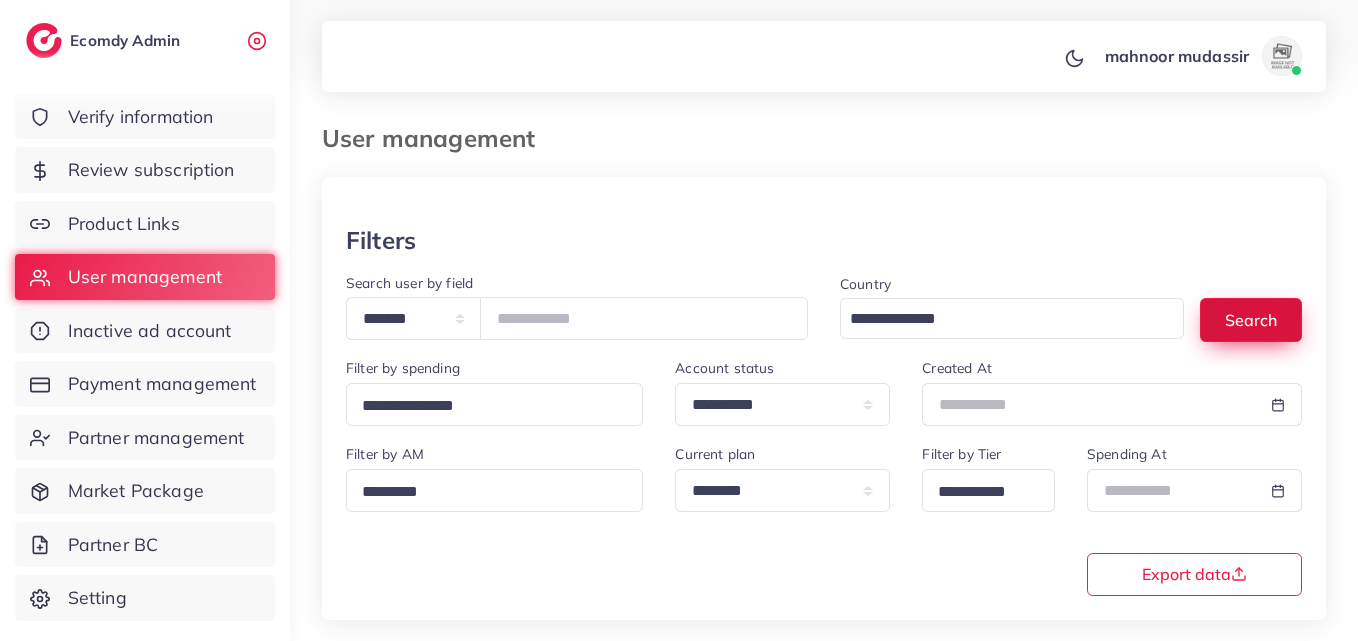 click on "Search" at bounding box center (1251, 319) 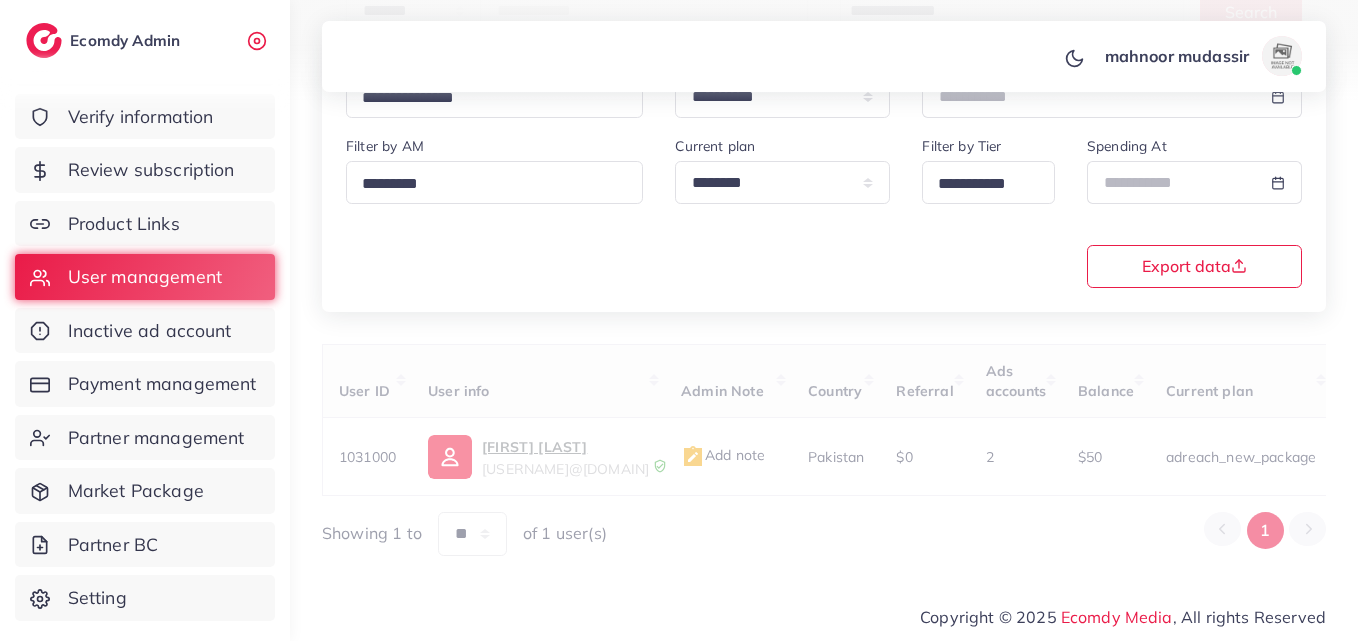 scroll, scrollTop: 316, scrollLeft: 0, axis: vertical 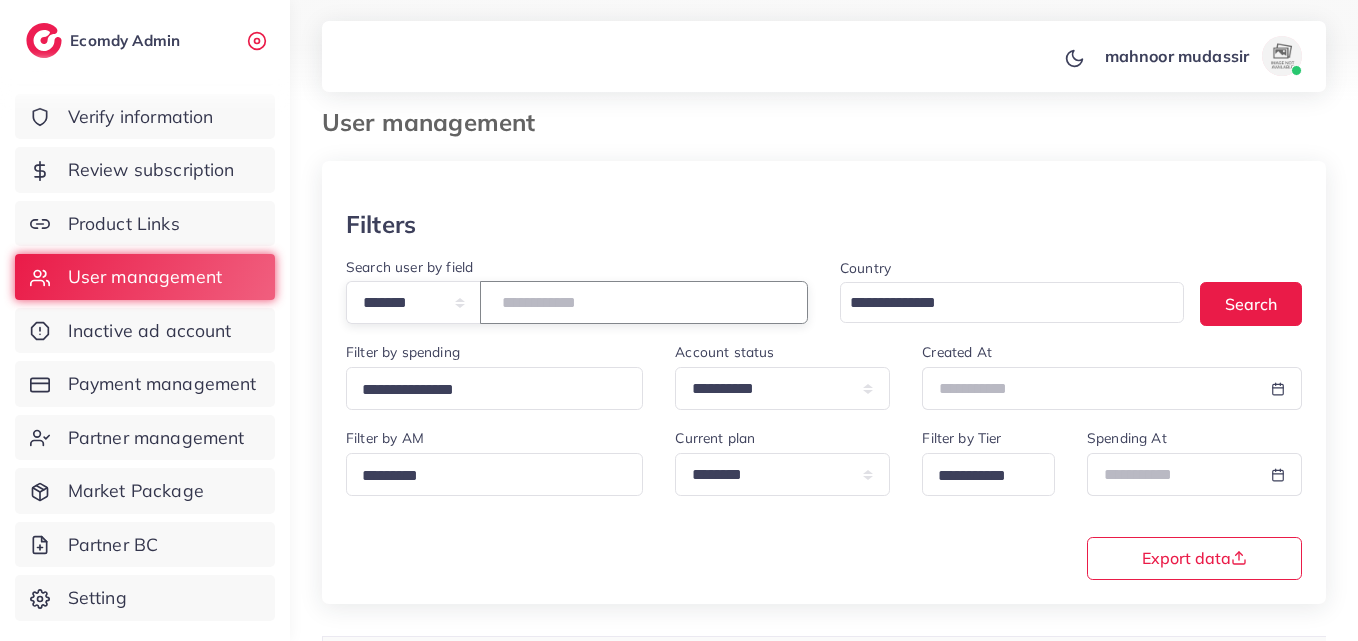 click on "*******" at bounding box center [644, 302] 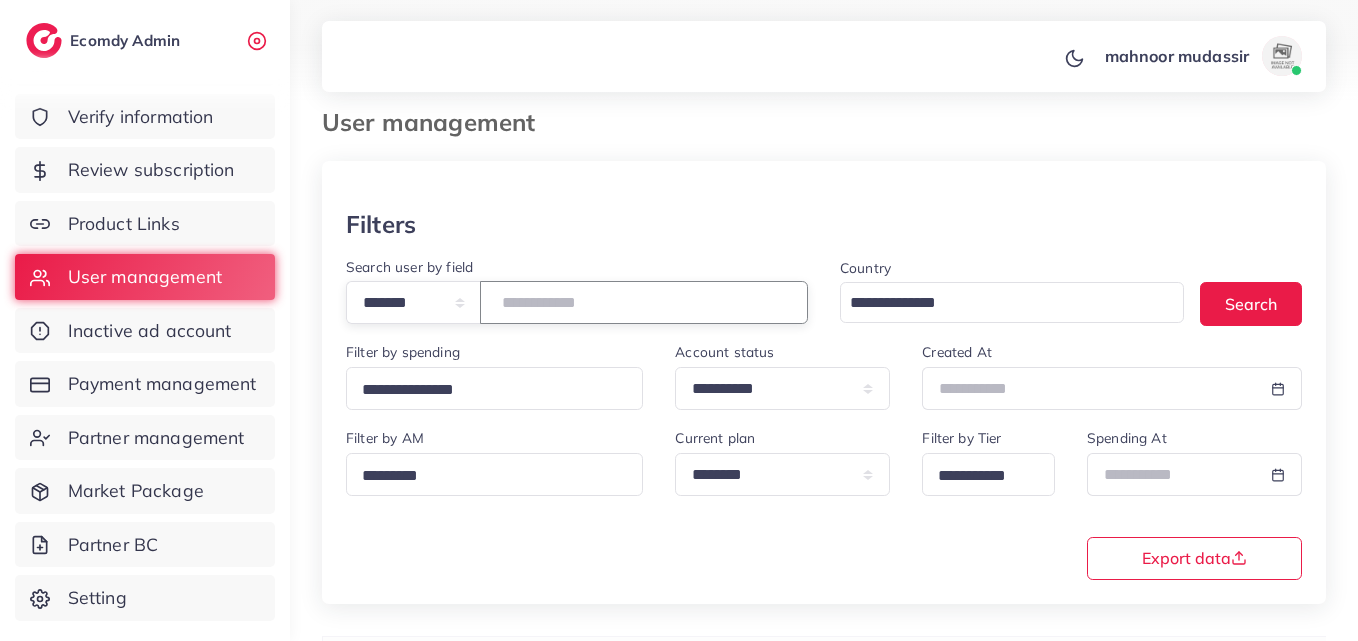 paste on "*******" 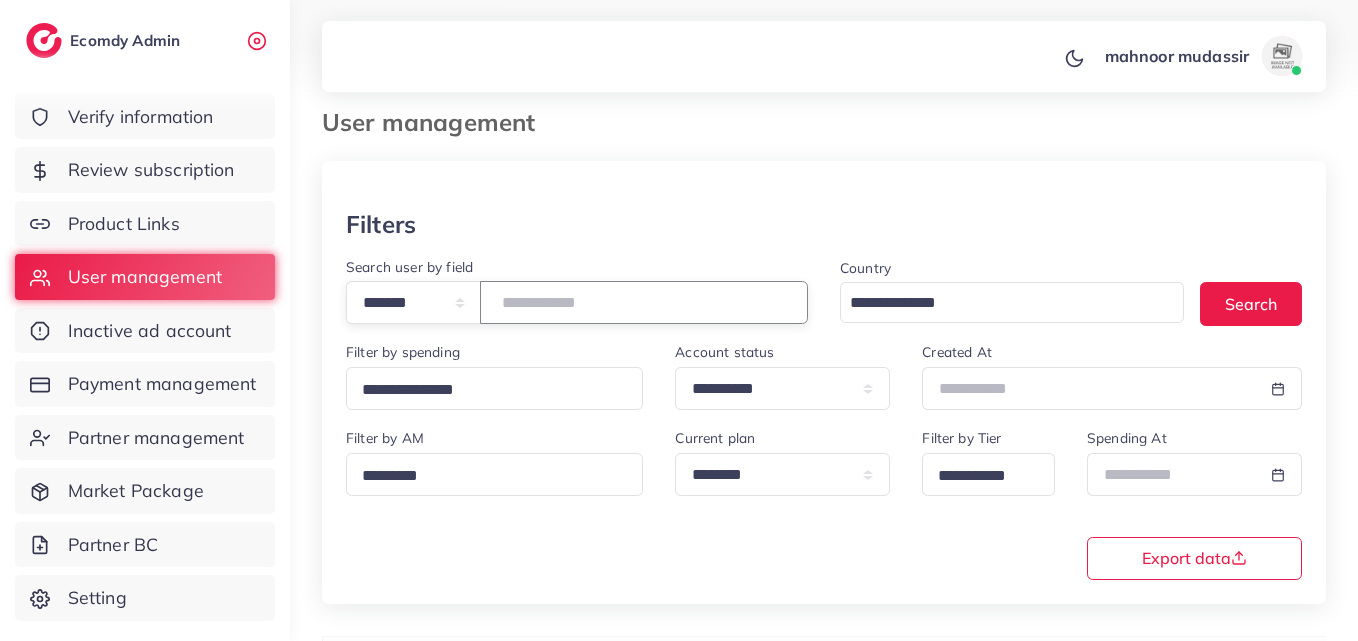 type on "*******" 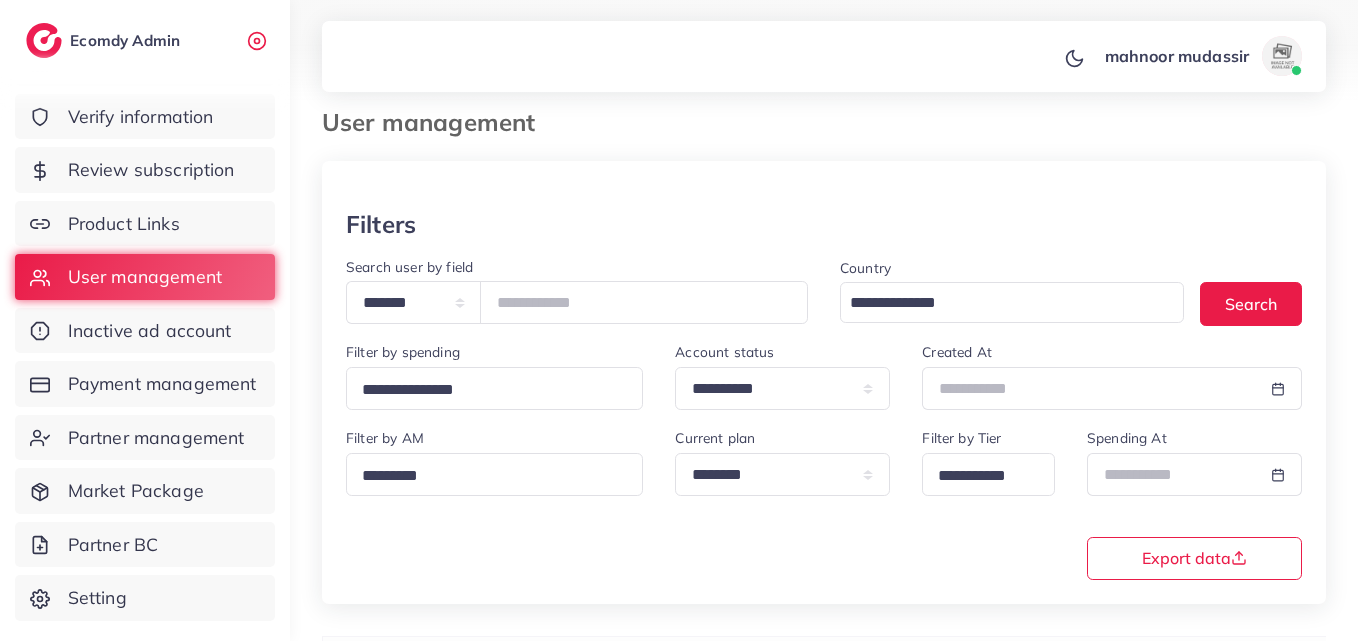 click on "mahnoor mudassir  Profile Log out" at bounding box center (824, 57) 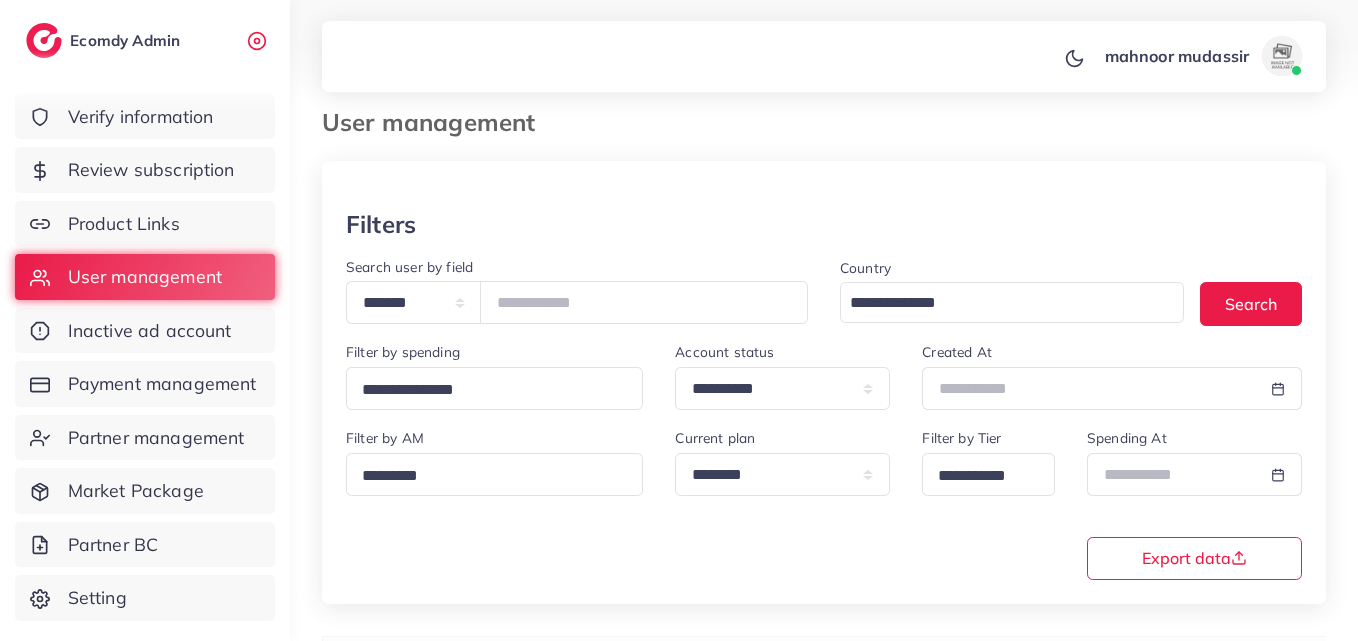 click at bounding box center [824, 185] 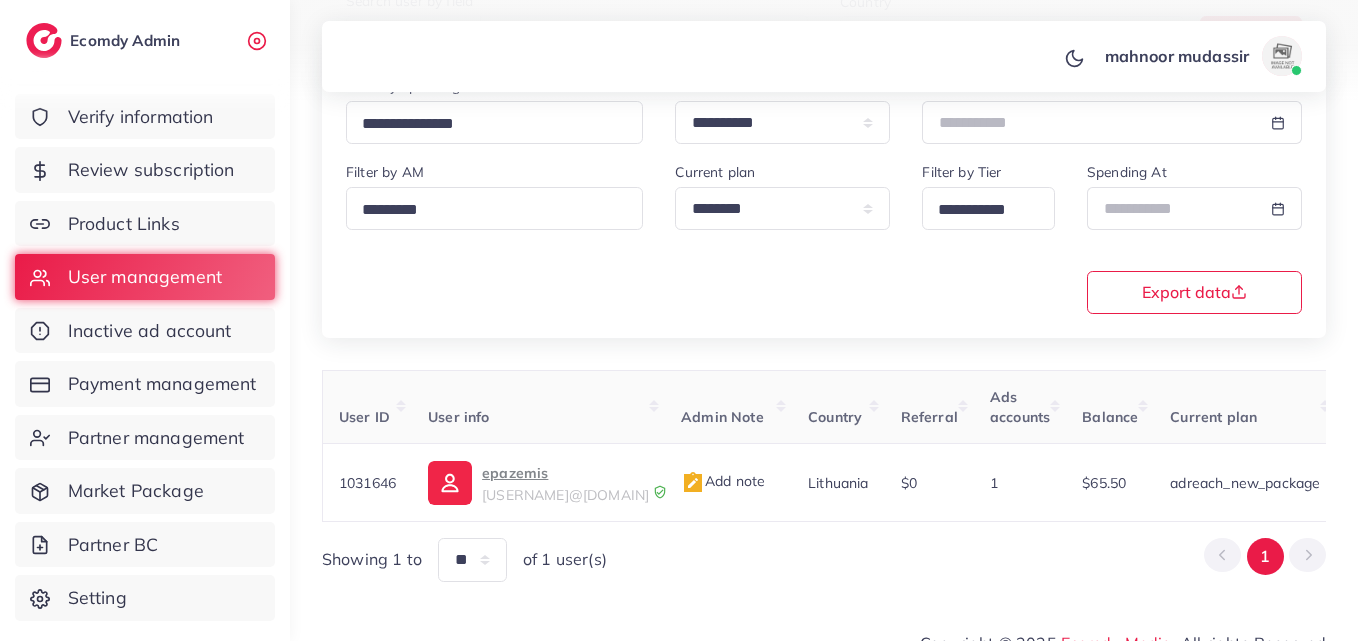 scroll, scrollTop: 316, scrollLeft: 0, axis: vertical 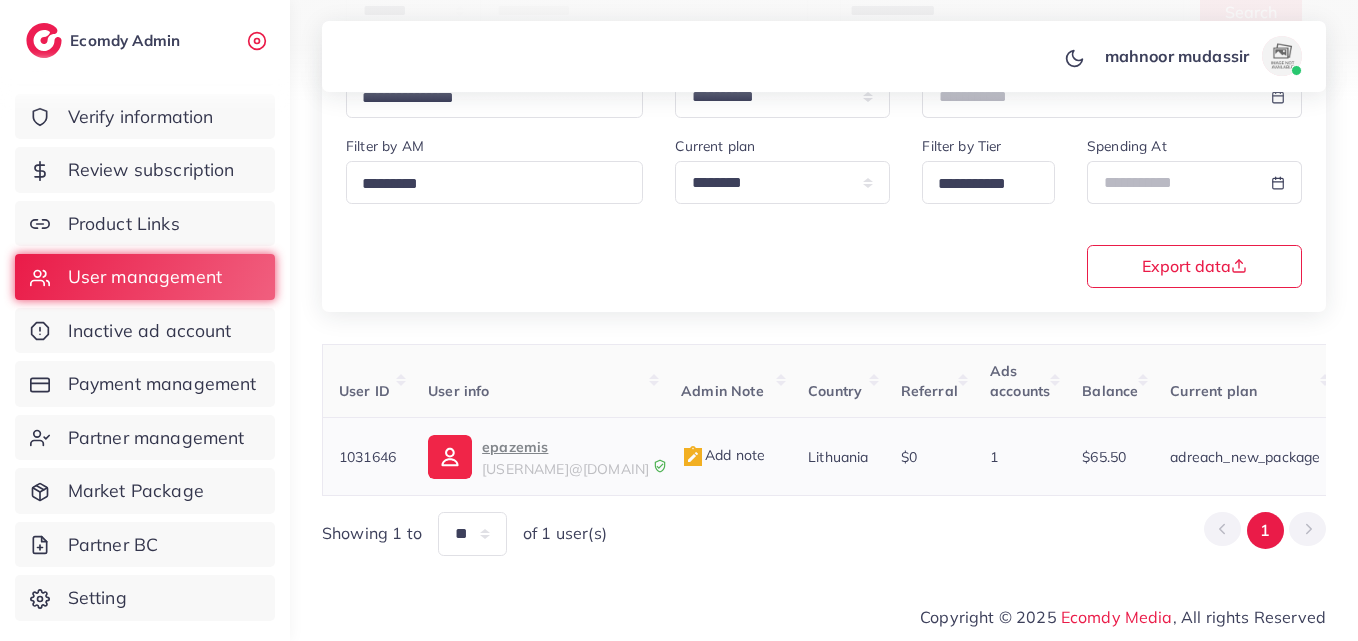 click on "epazemis" at bounding box center (565, 447) 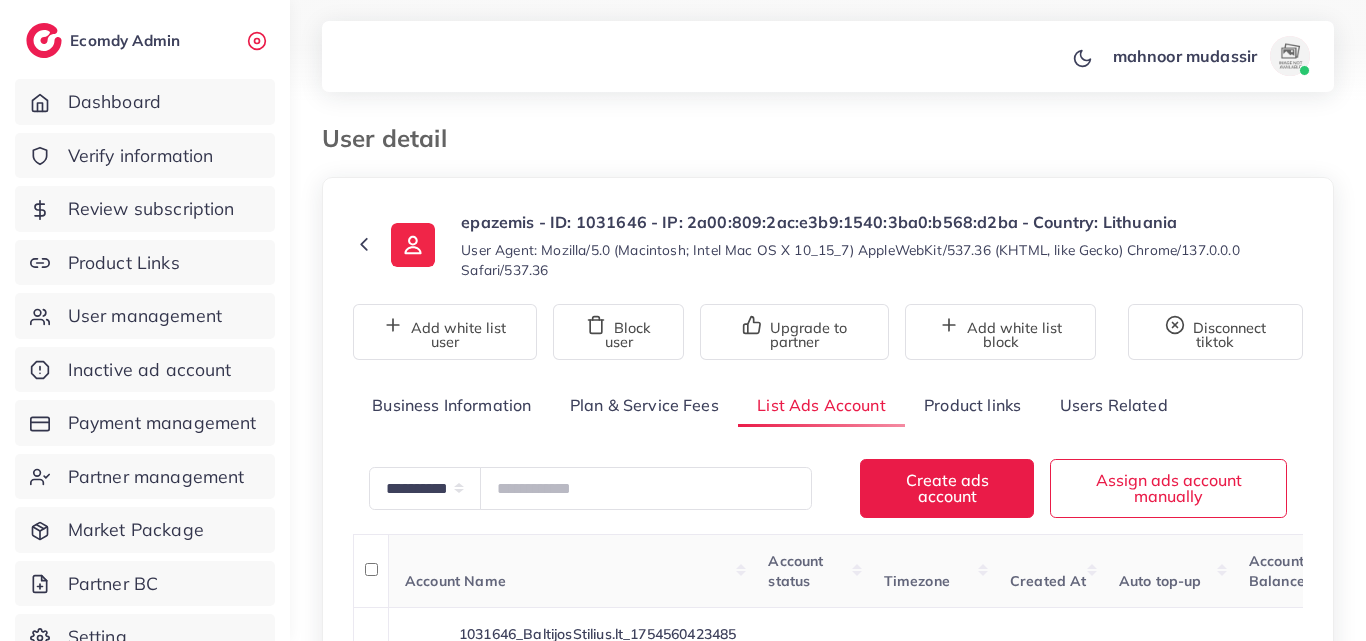 scroll, scrollTop: 0, scrollLeft: 0, axis: both 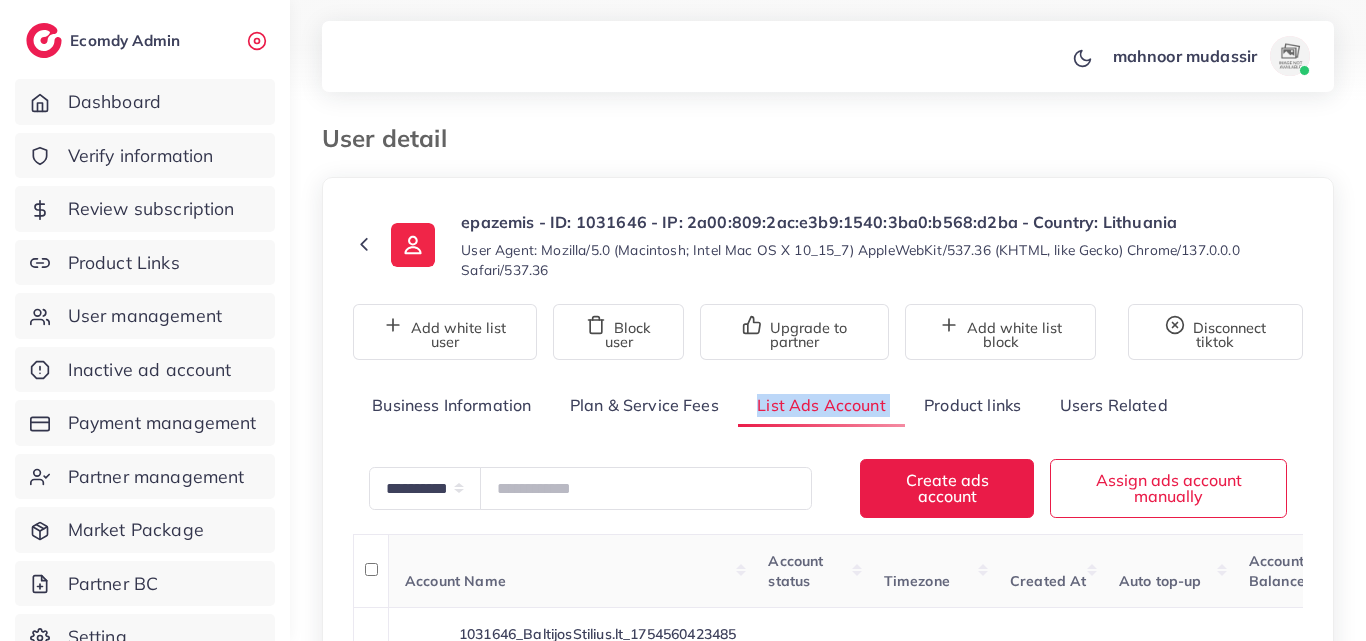 click on "**********" at bounding box center (828, 449) 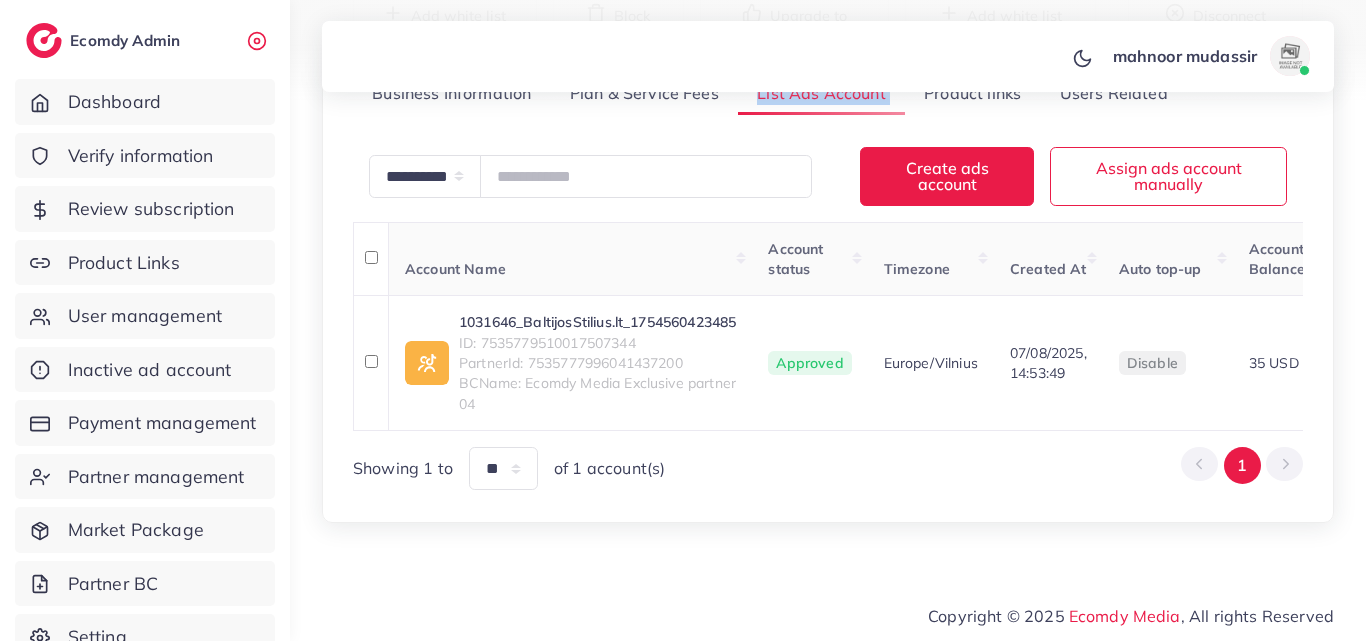 scroll, scrollTop: 327, scrollLeft: 0, axis: vertical 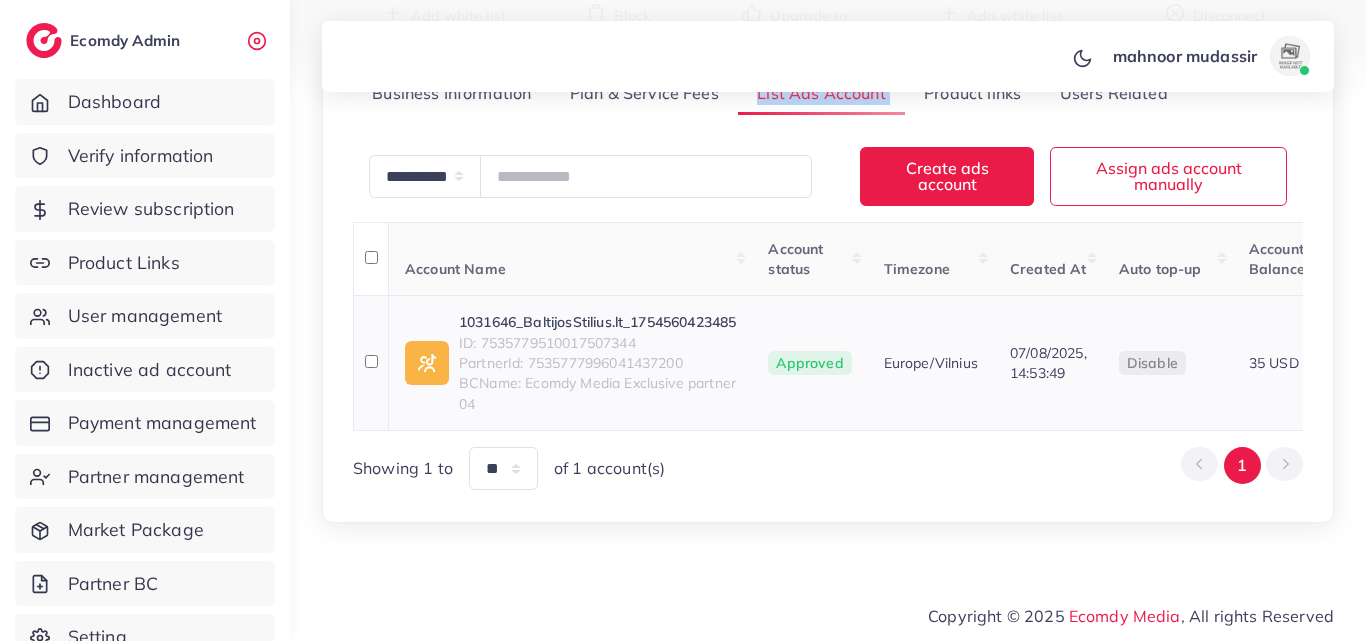 click on "Approved" at bounding box center [809, 363] 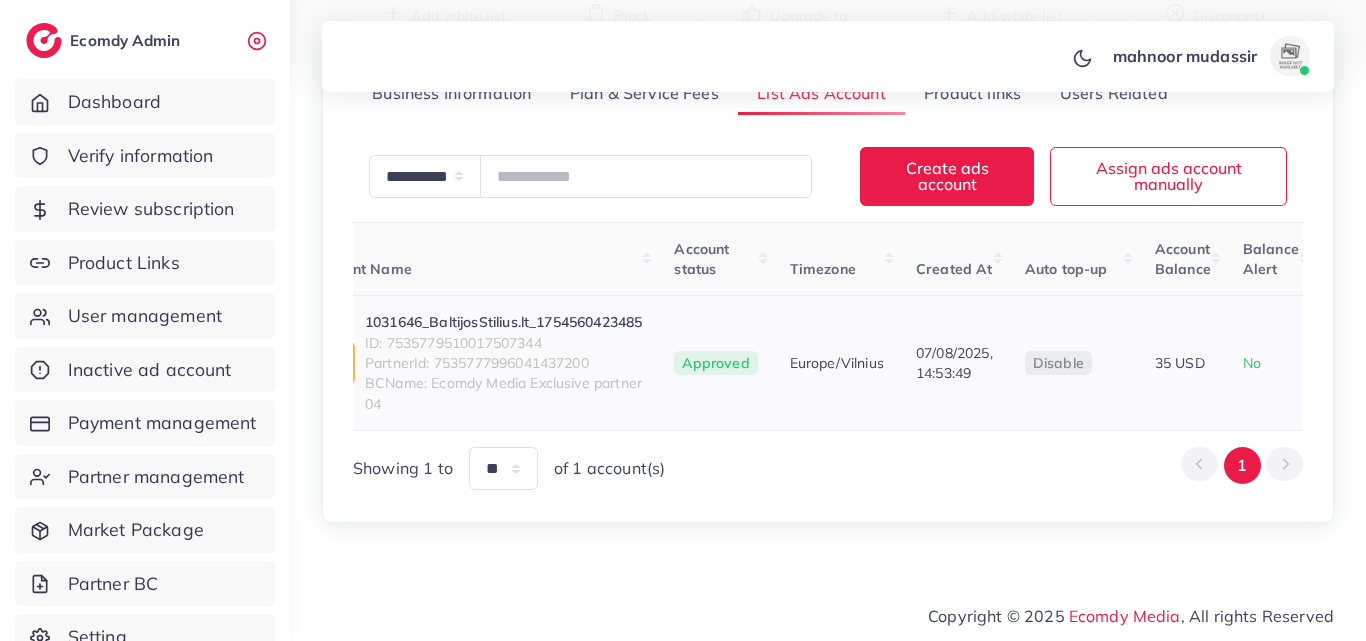 scroll, scrollTop: 0, scrollLeft: 119, axis: horizontal 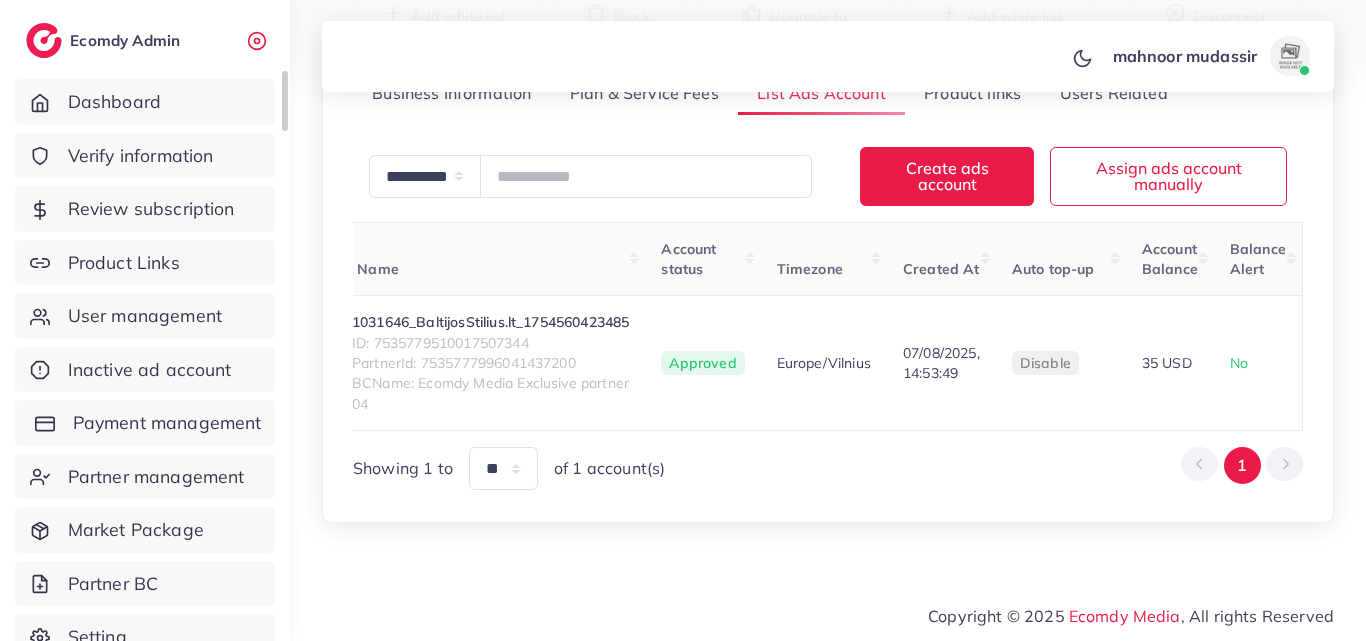 click on "Payment management" at bounding box center (167, 423) 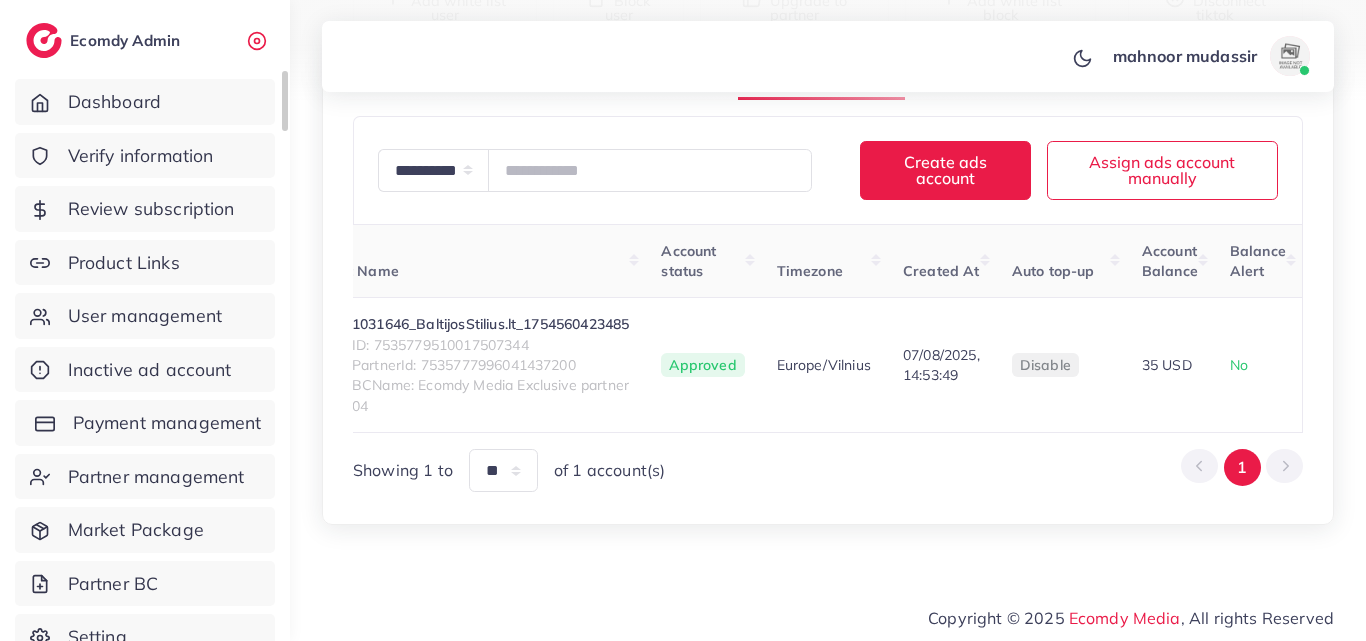 click on "Payment management" at bounding box center (167, 423) 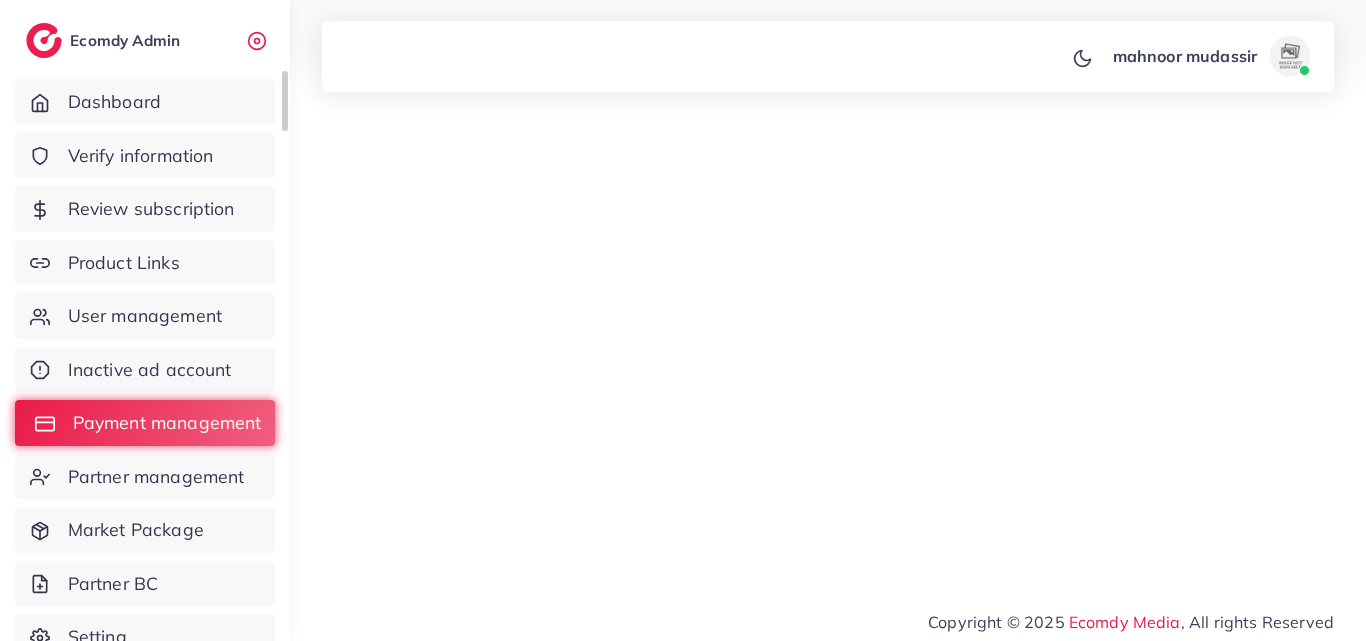 scroll, scrollTop: 0, scrollLeft: 0, axis: both 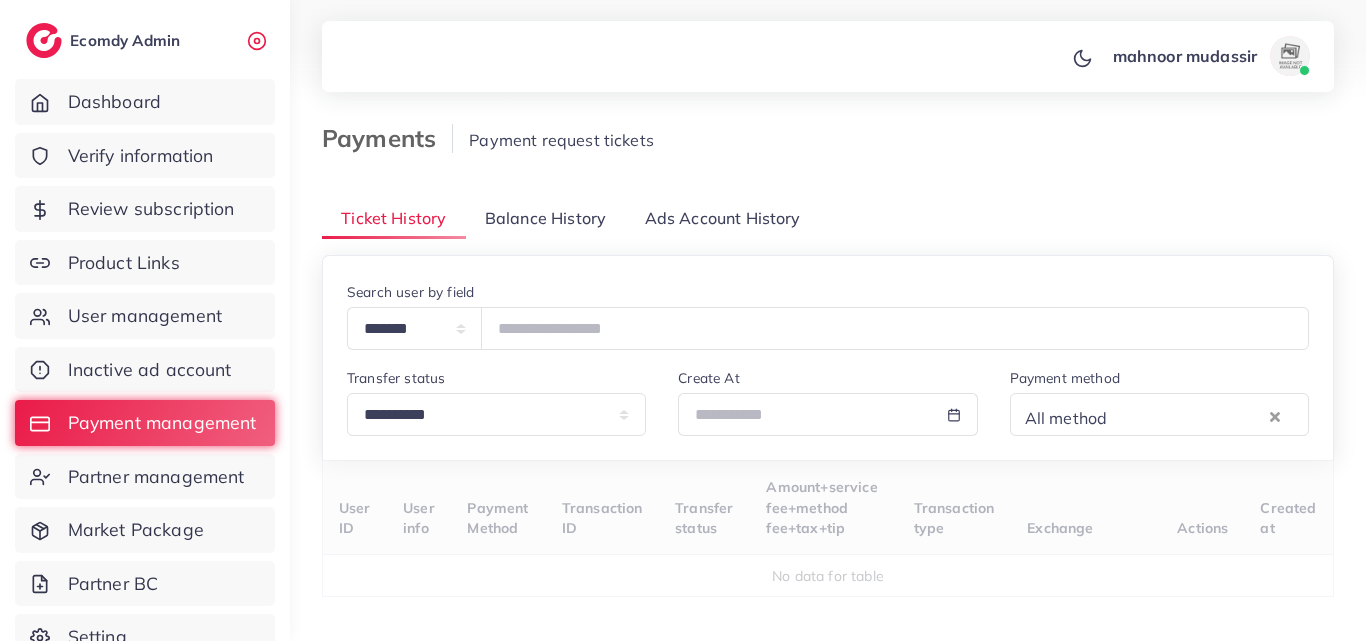 click on "Balance History" at bounding box center [545, 218] 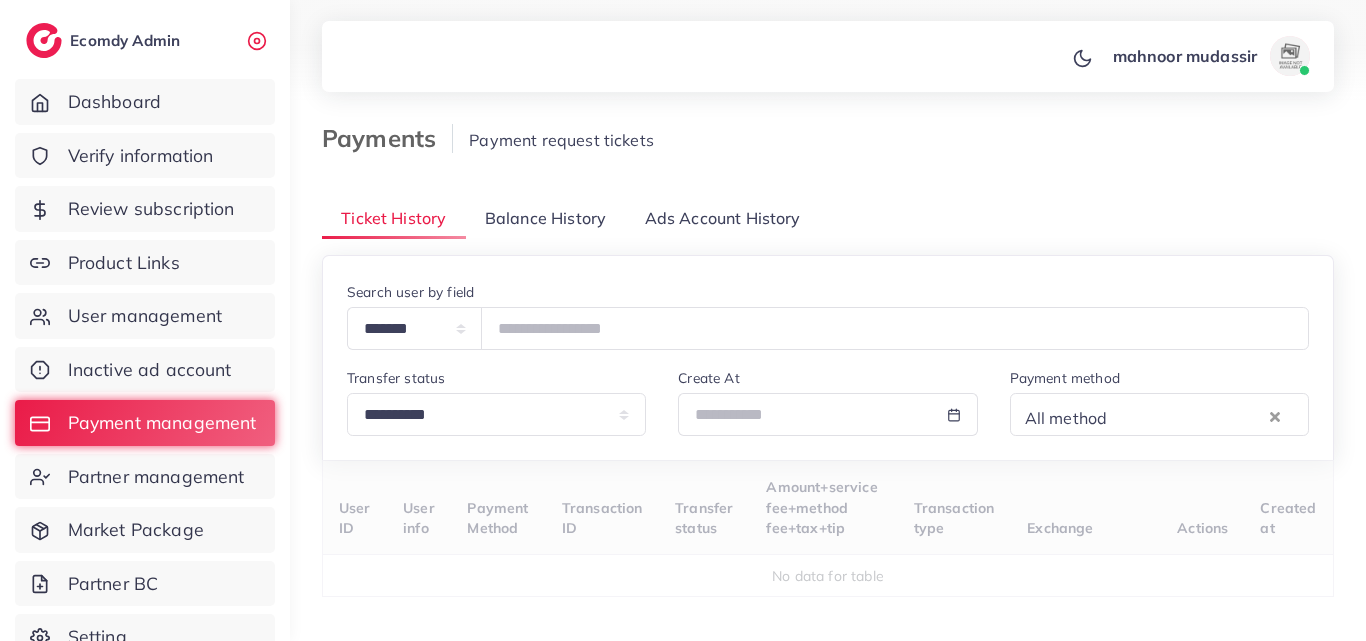 drag, startPoint x: 543, startPoint y: 214, endPoint x: 538, endPoint y: 292, distance: 78.160095 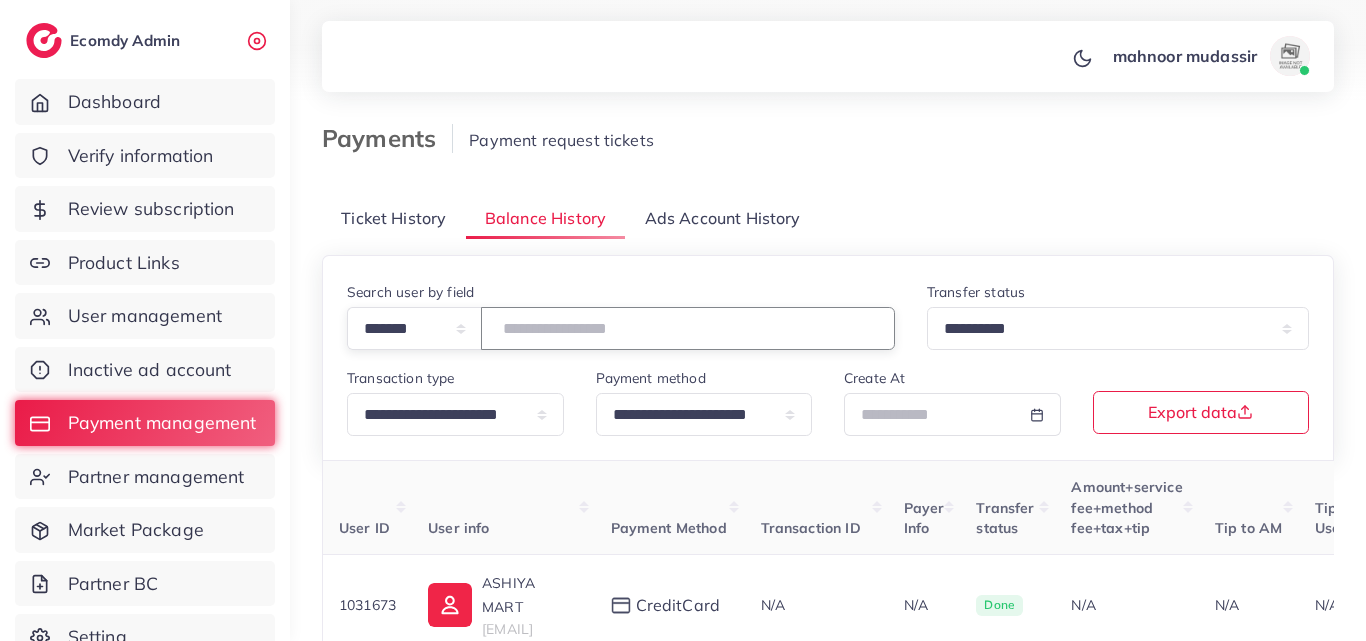 click at bounding box center (688, 328) 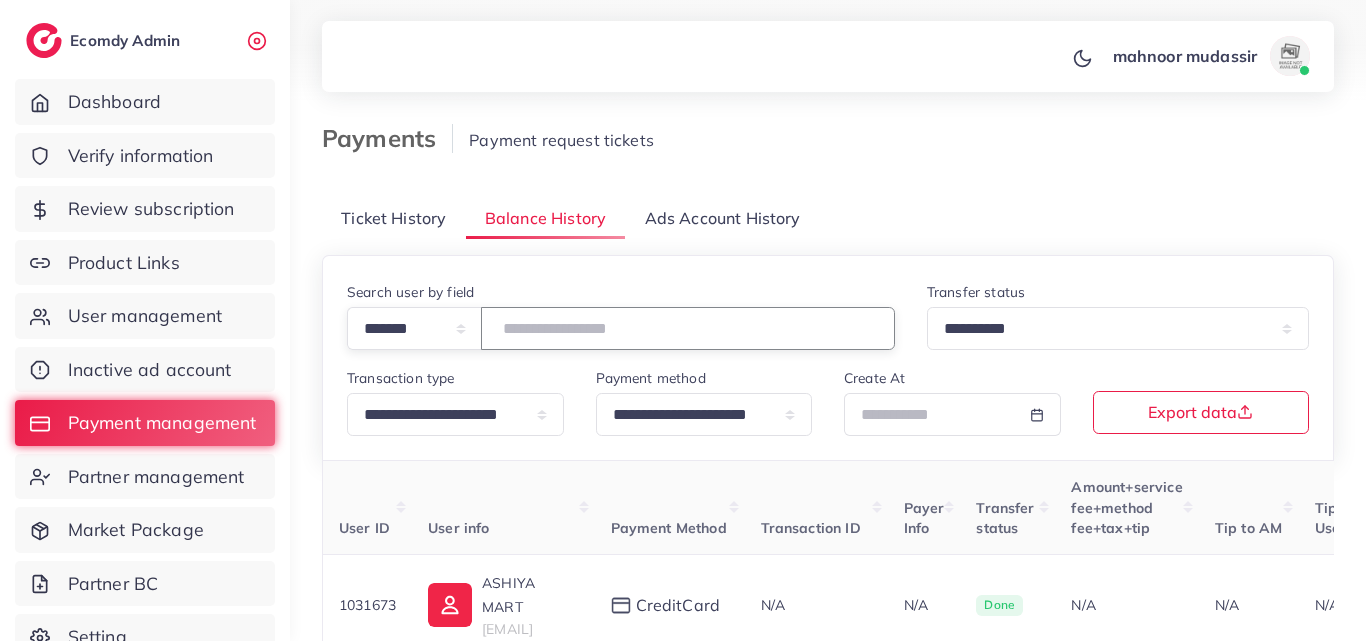 paste on "*******" 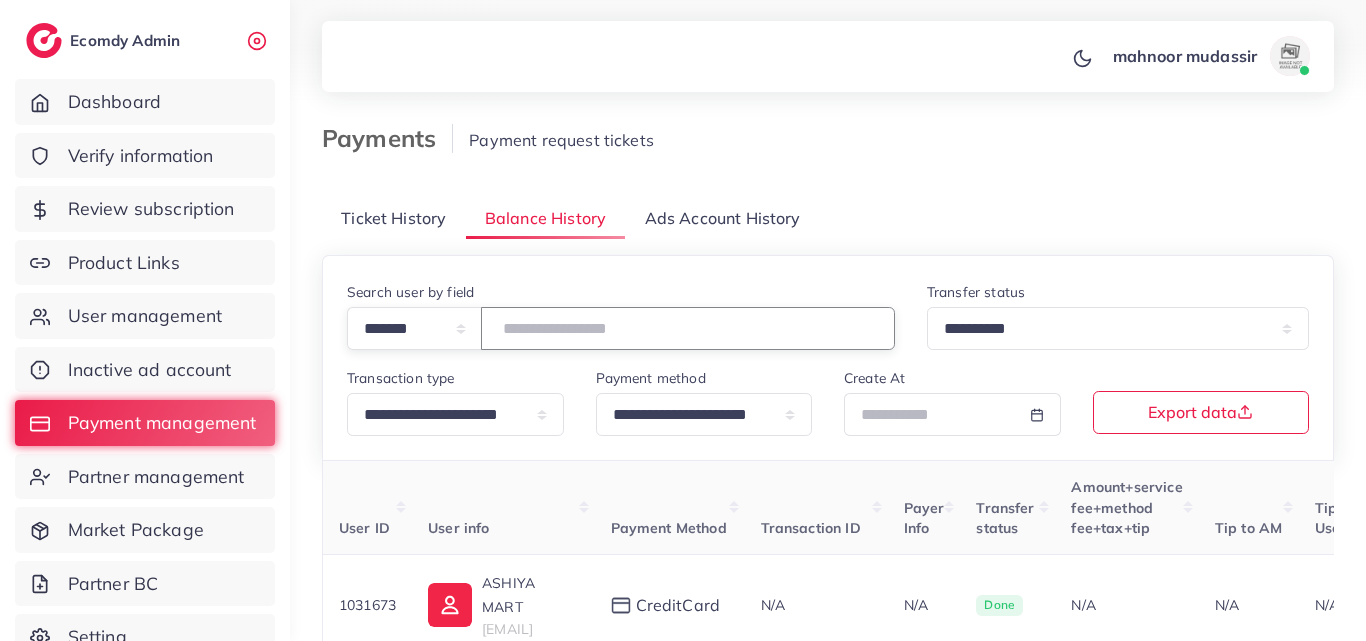 type on "*******" 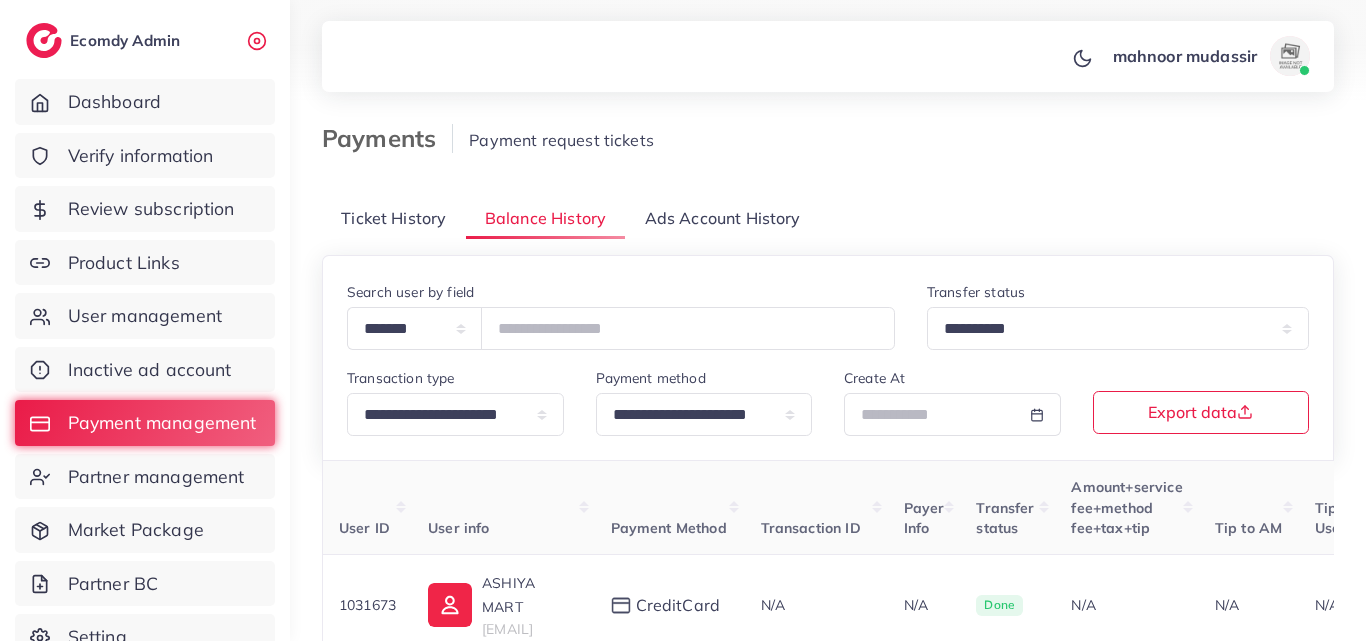 click at bounding box center (683, 51) 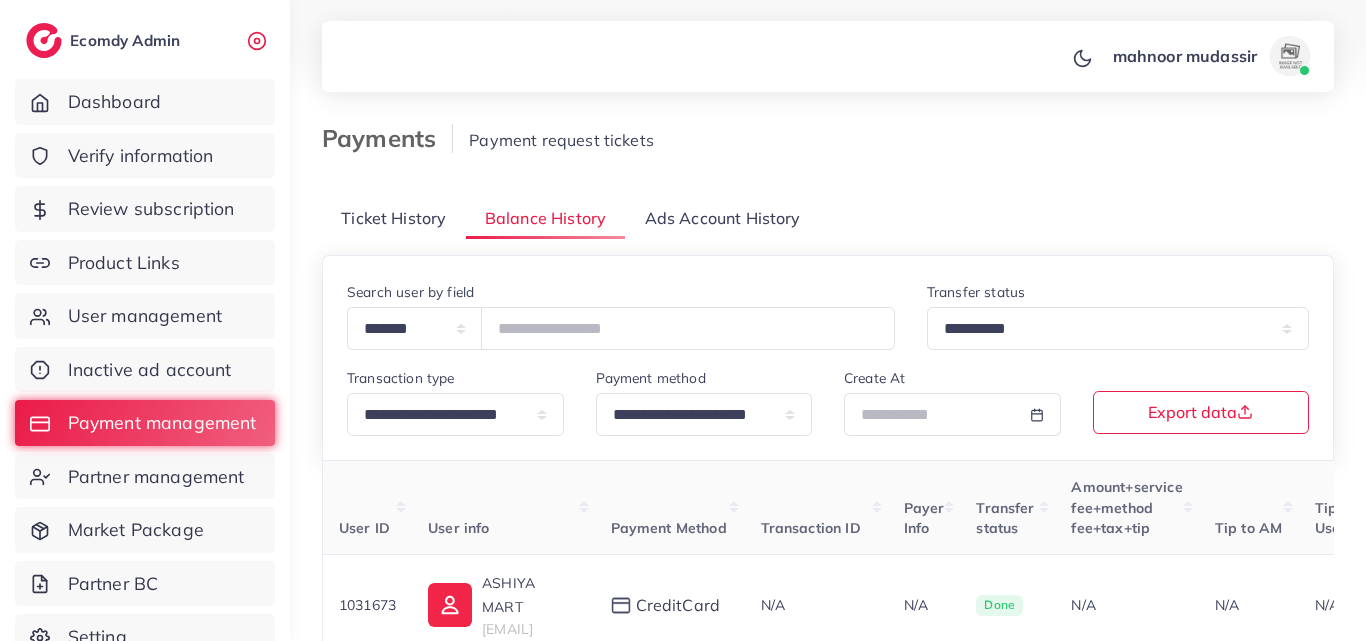 click on "Payment request tickets" at bounding box center (763, 140) 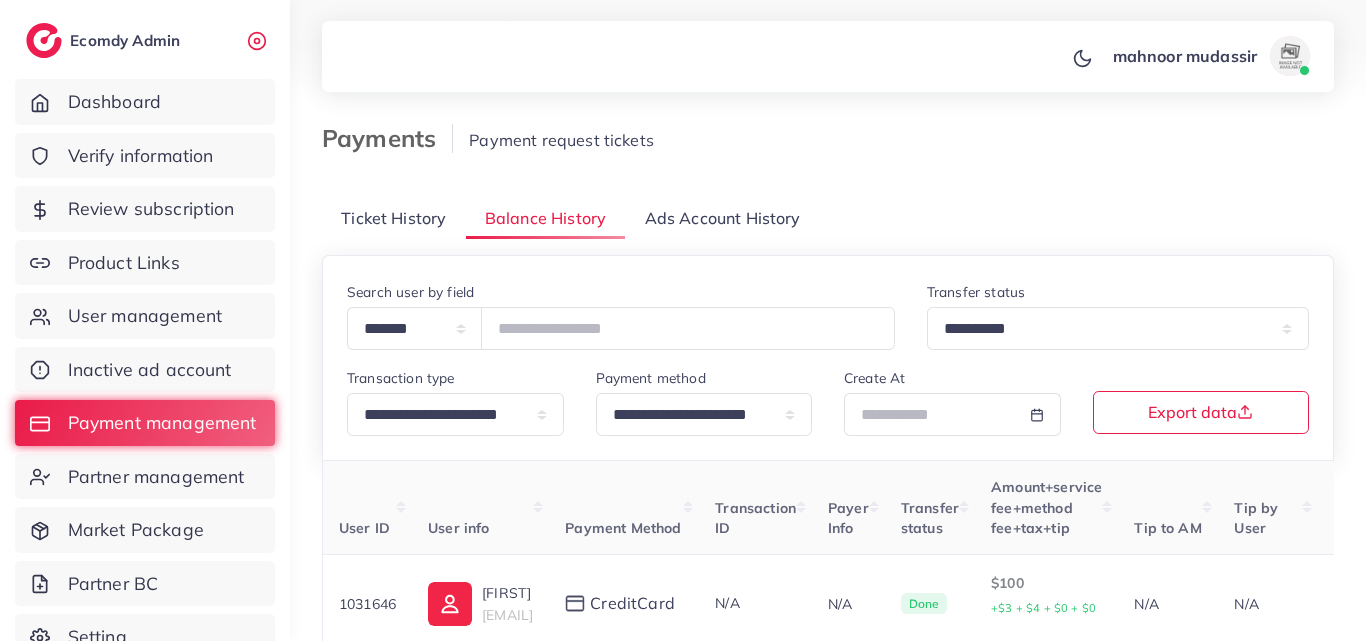 click on "**********" at bounding box center [828, 426] 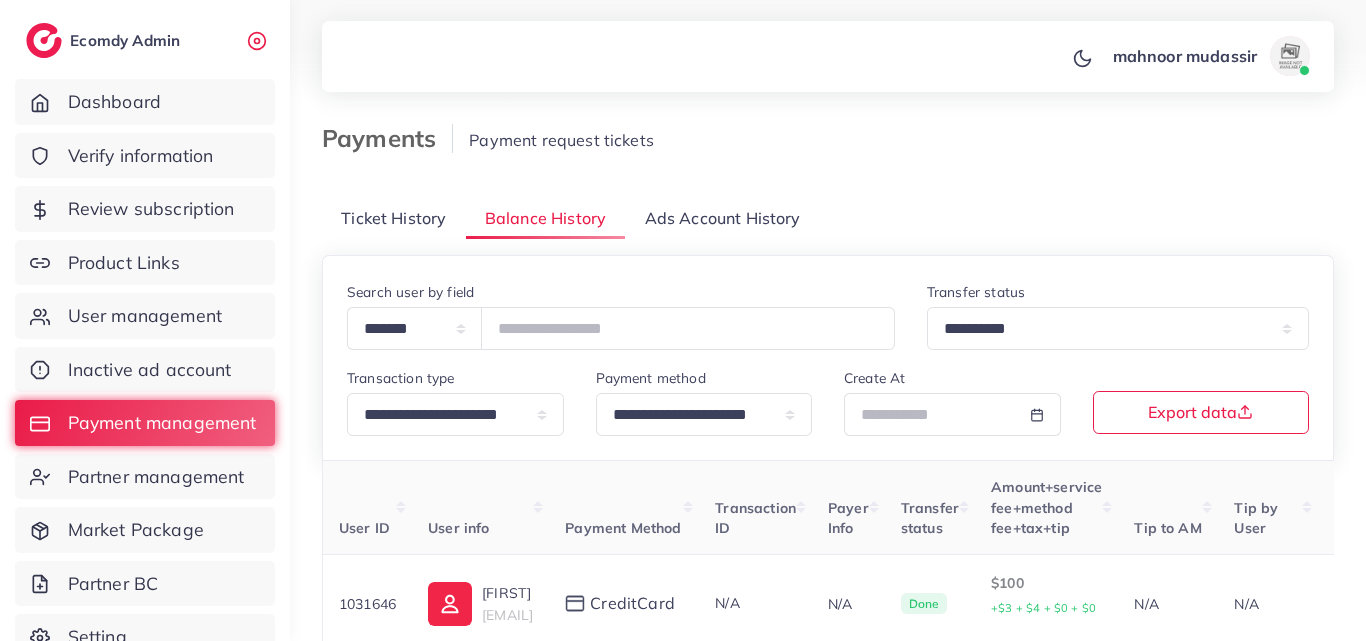 click on "Payments   Payment request tickets" at bounding box center (828, 152) 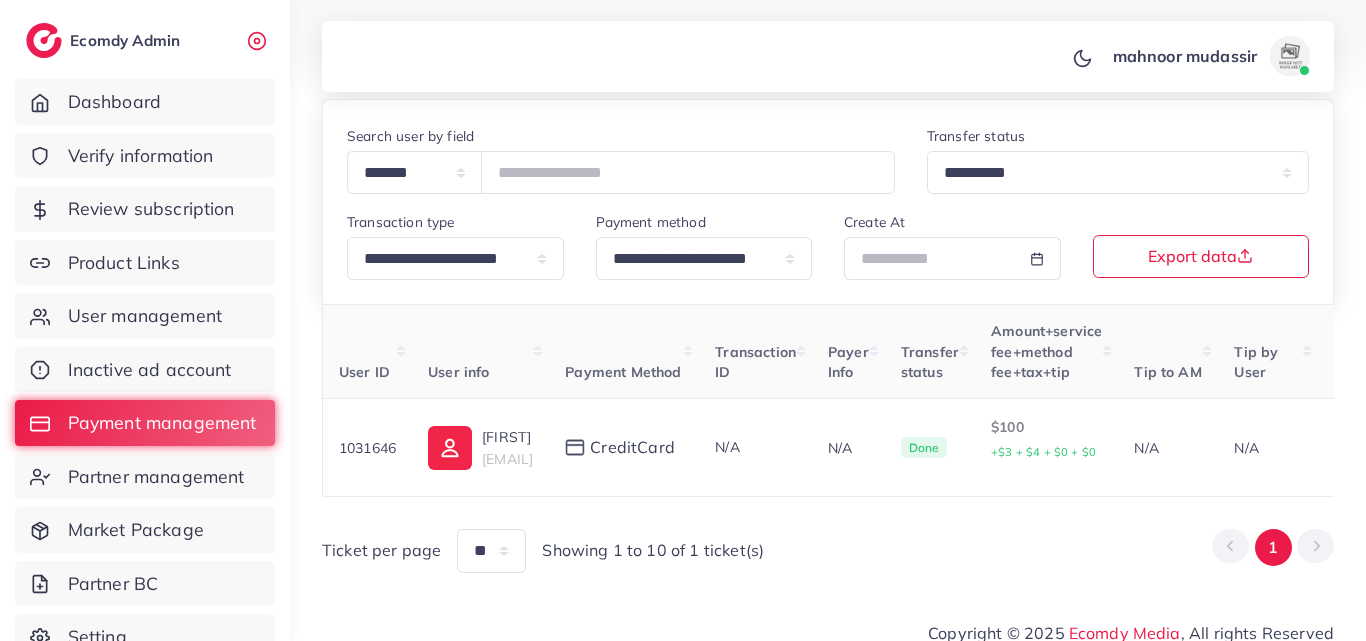 scroll, scrollTop: 188, scrollLeft: 0, axis: vertical 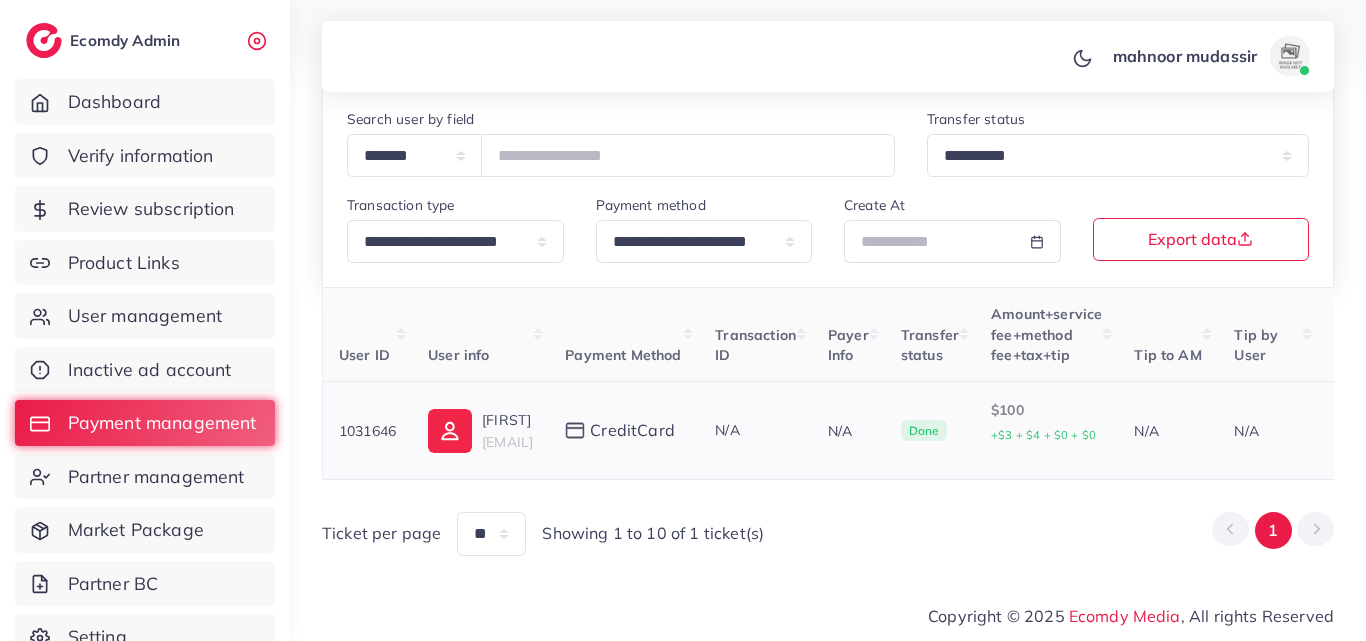 click on "N/A" at bounding box center [755, 431] 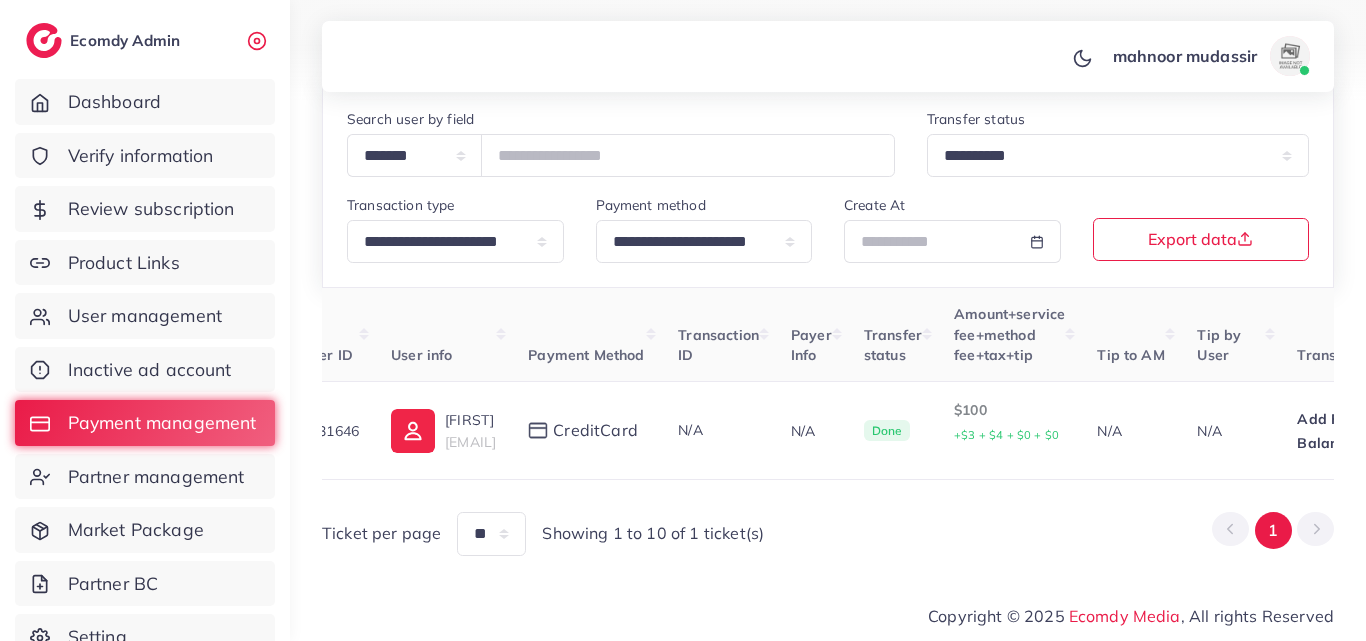 scroll, scrollTop: 0, scrollLeft: 40, axis: horizontal 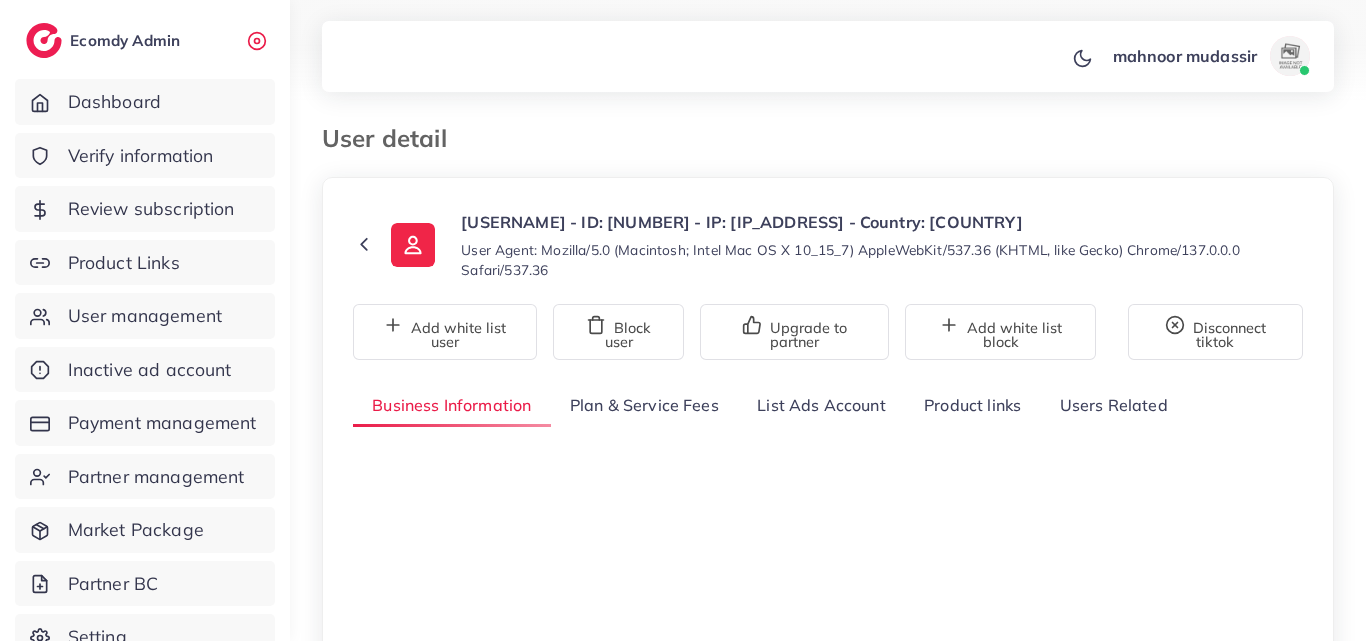 select on "*********" 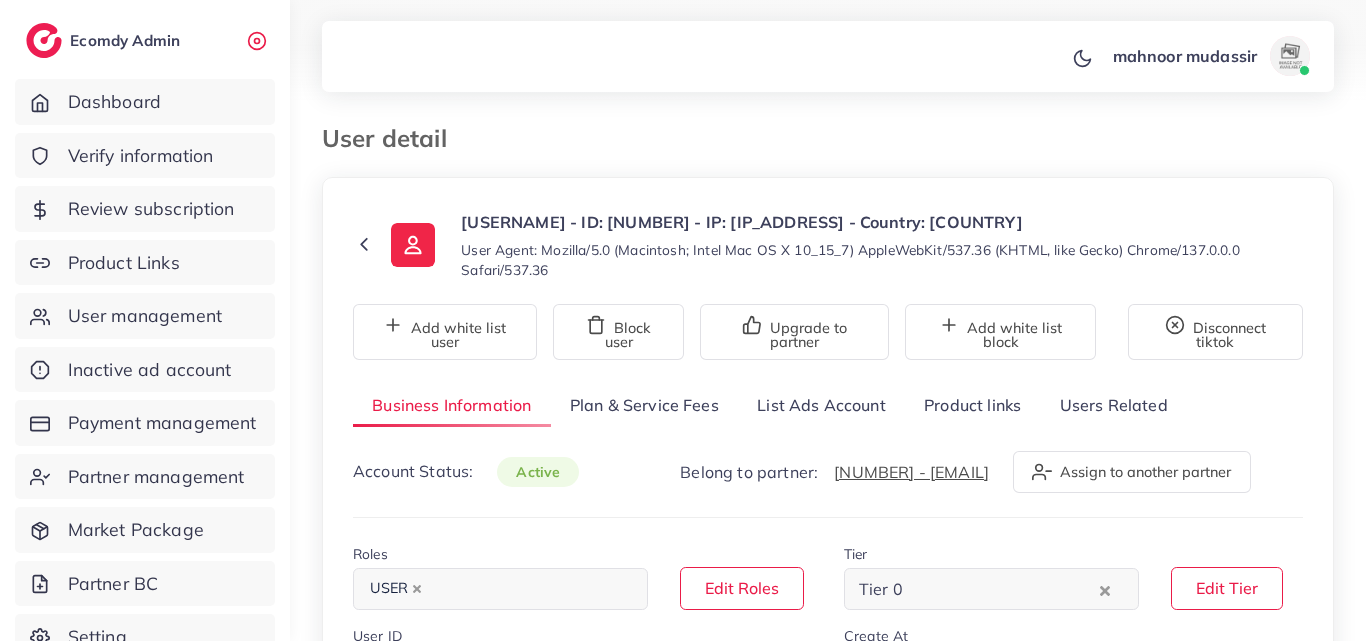 scroll, scrollTop: 0, scrollLeft: 0, axis: both 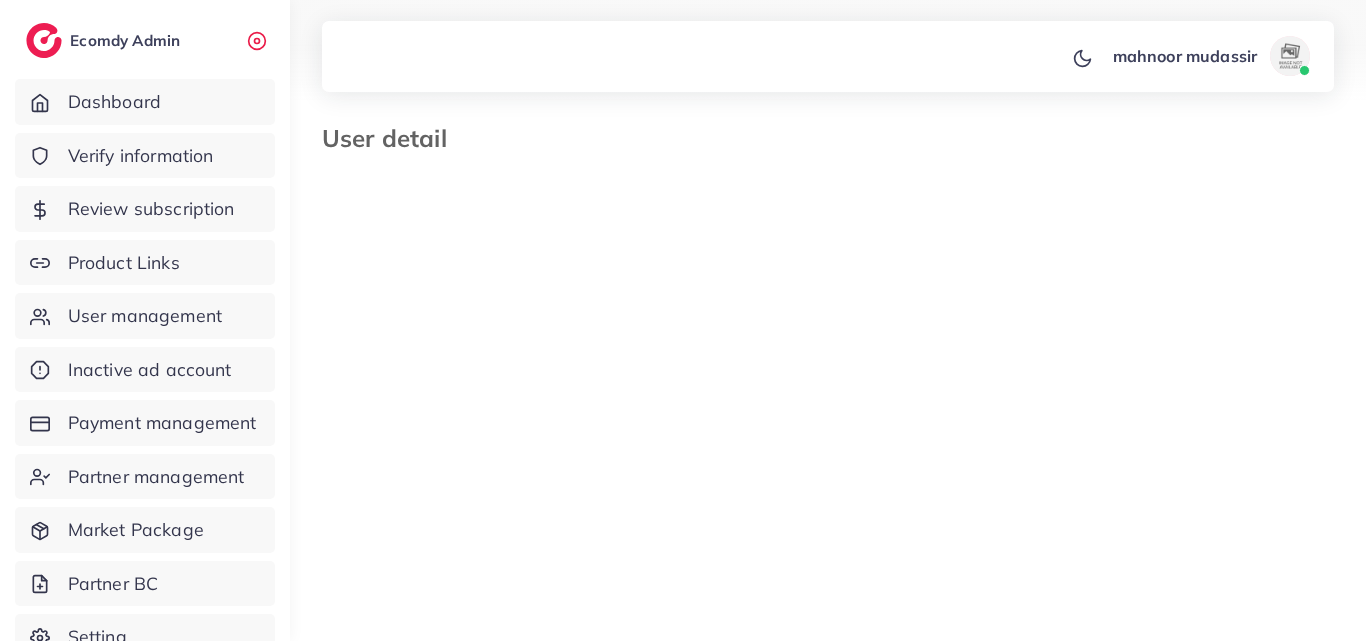 select on "*********" 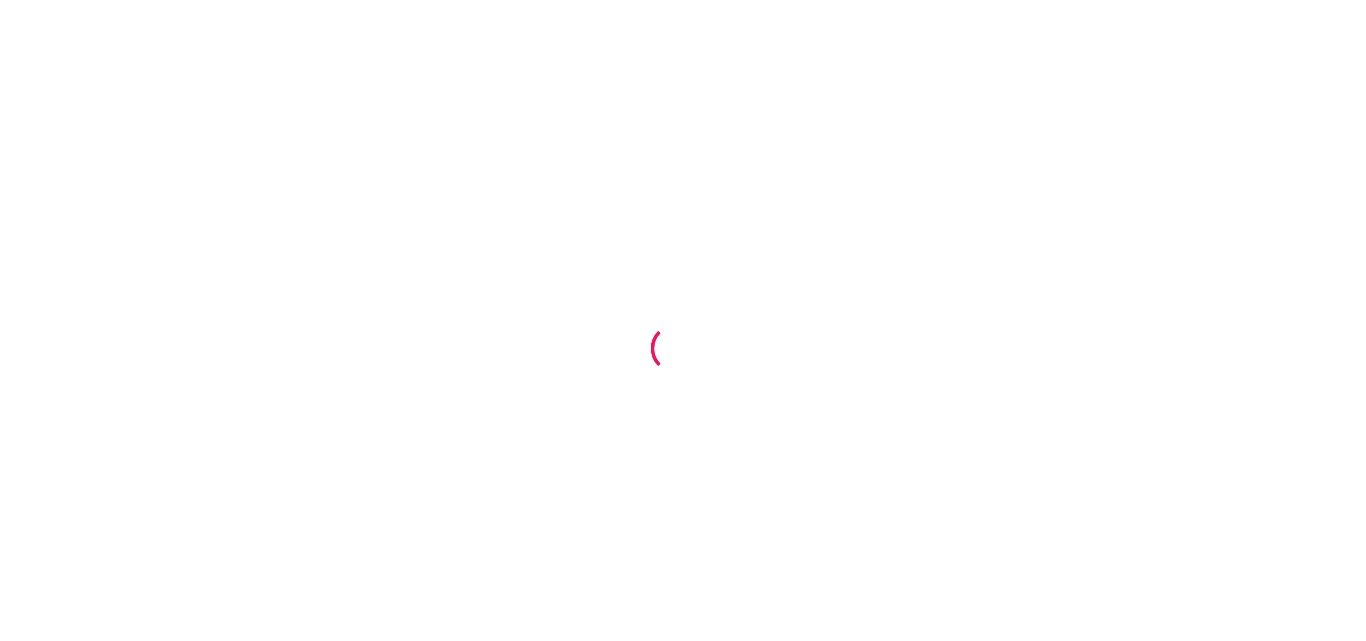 scroll, scrollTop: 0, scrollLeft: 0, axis: both 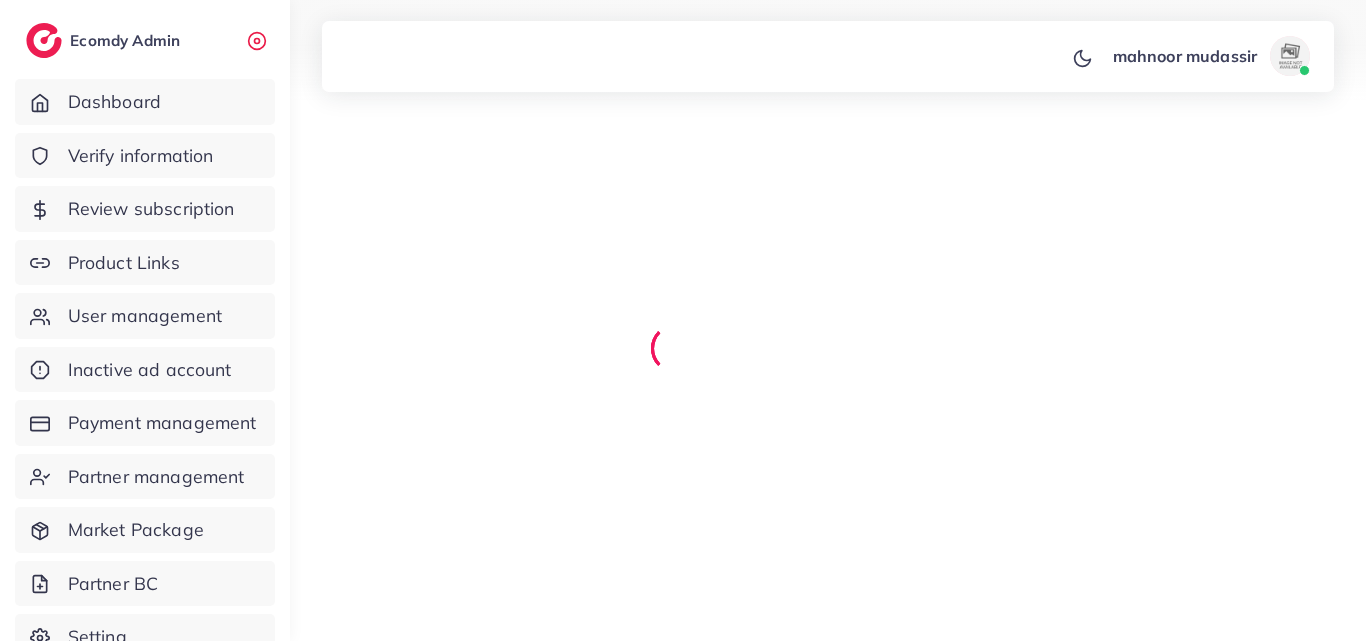 select on "*" 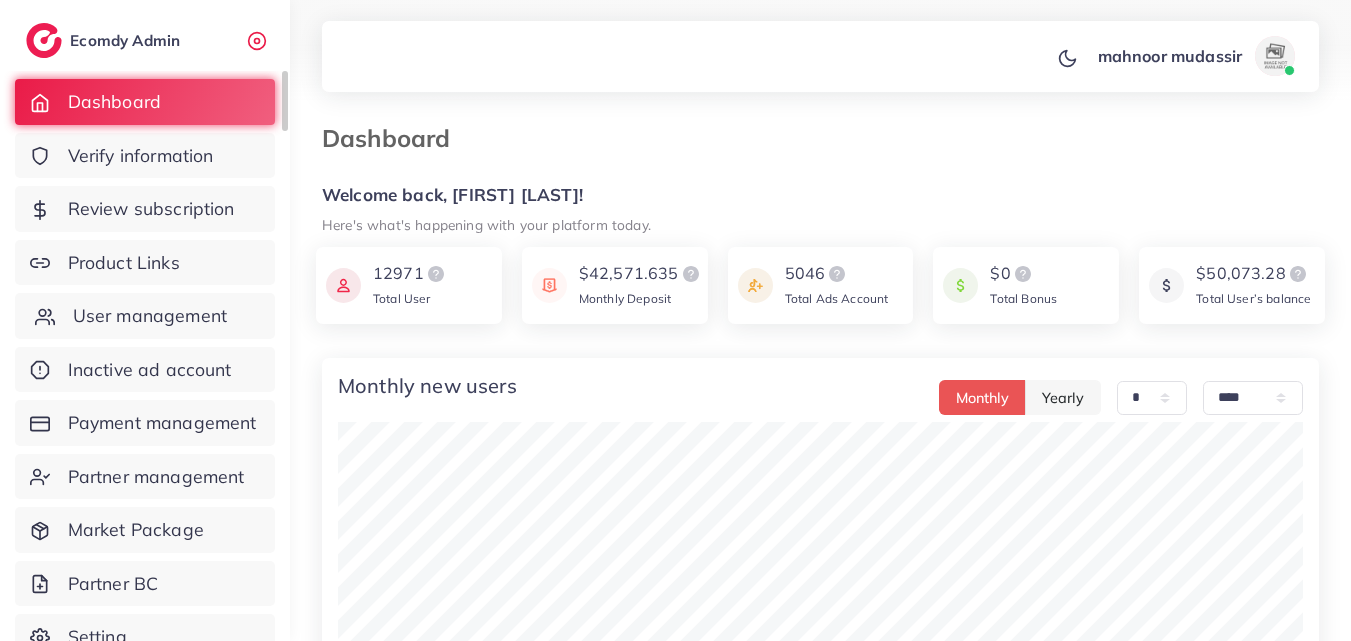 click on "User management" at bounding box center (150, 316) 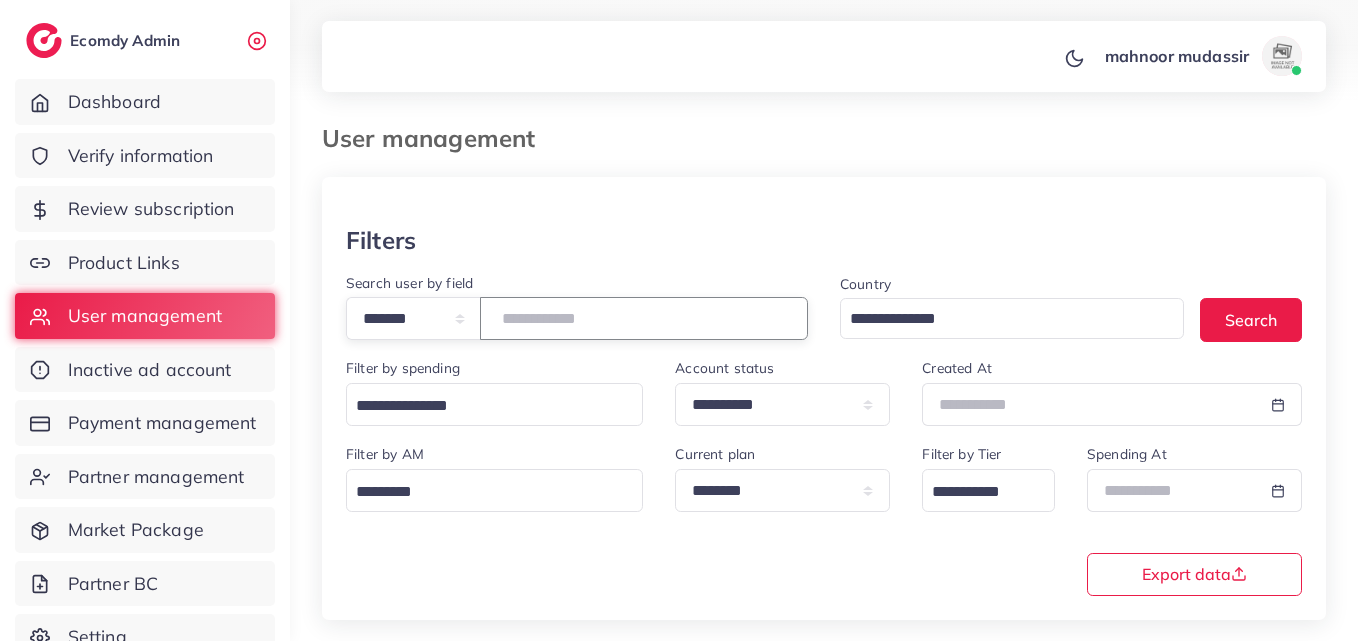 click at bounding box center (644, 318) 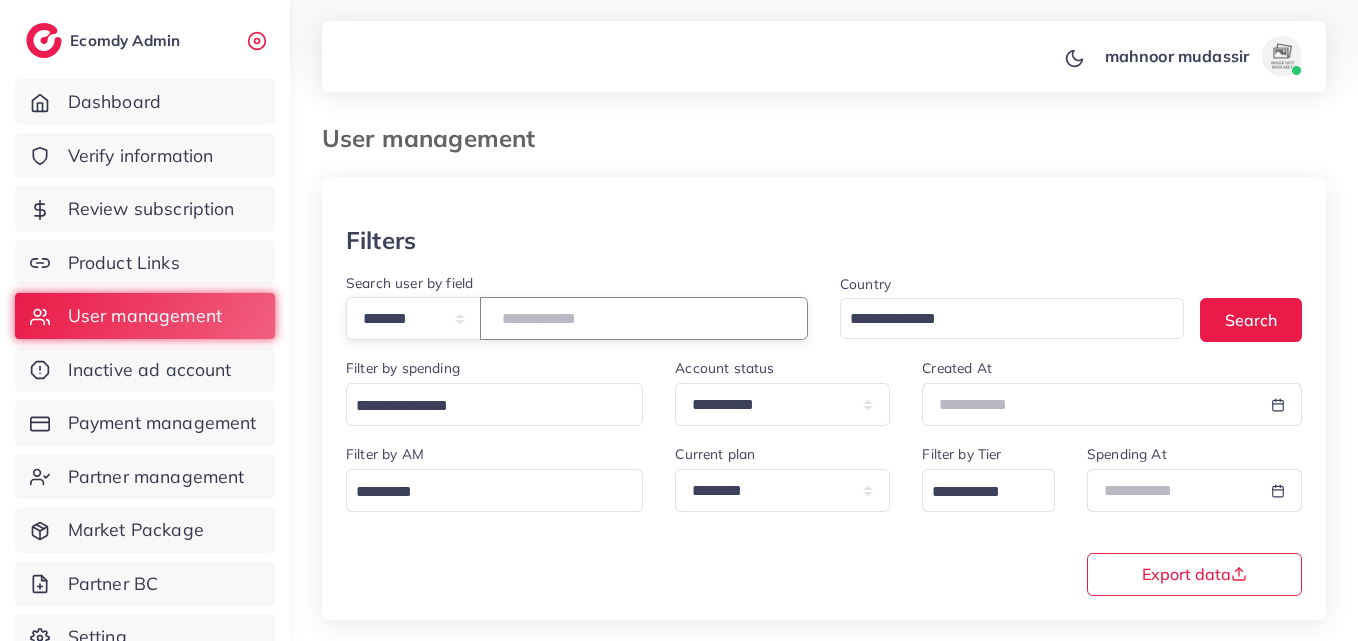 paste on "*******" 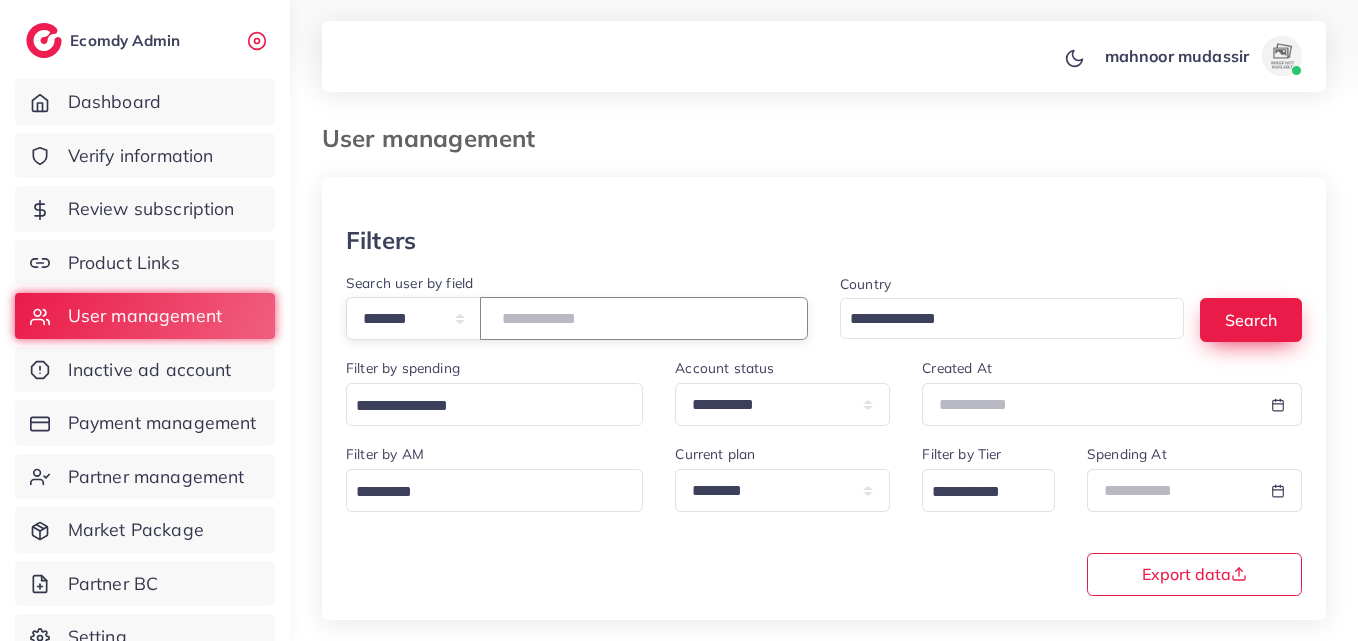 type on "*******" 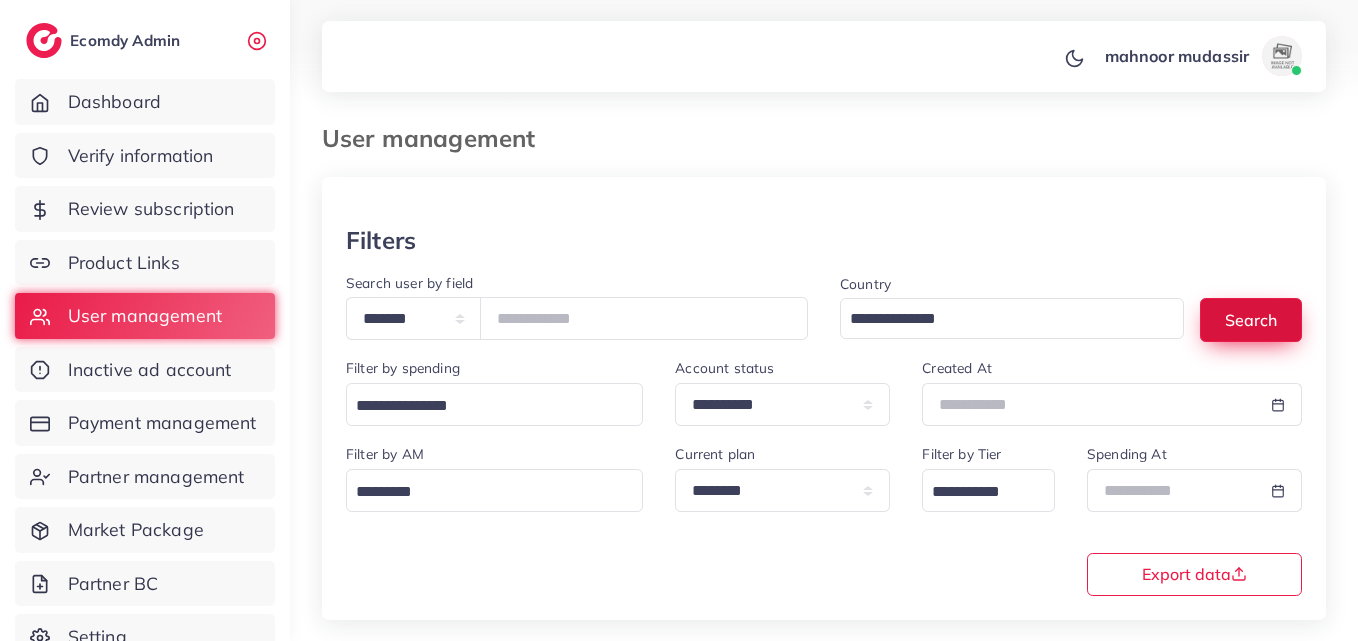 click on "Search" at bounding box center [1251, 319] 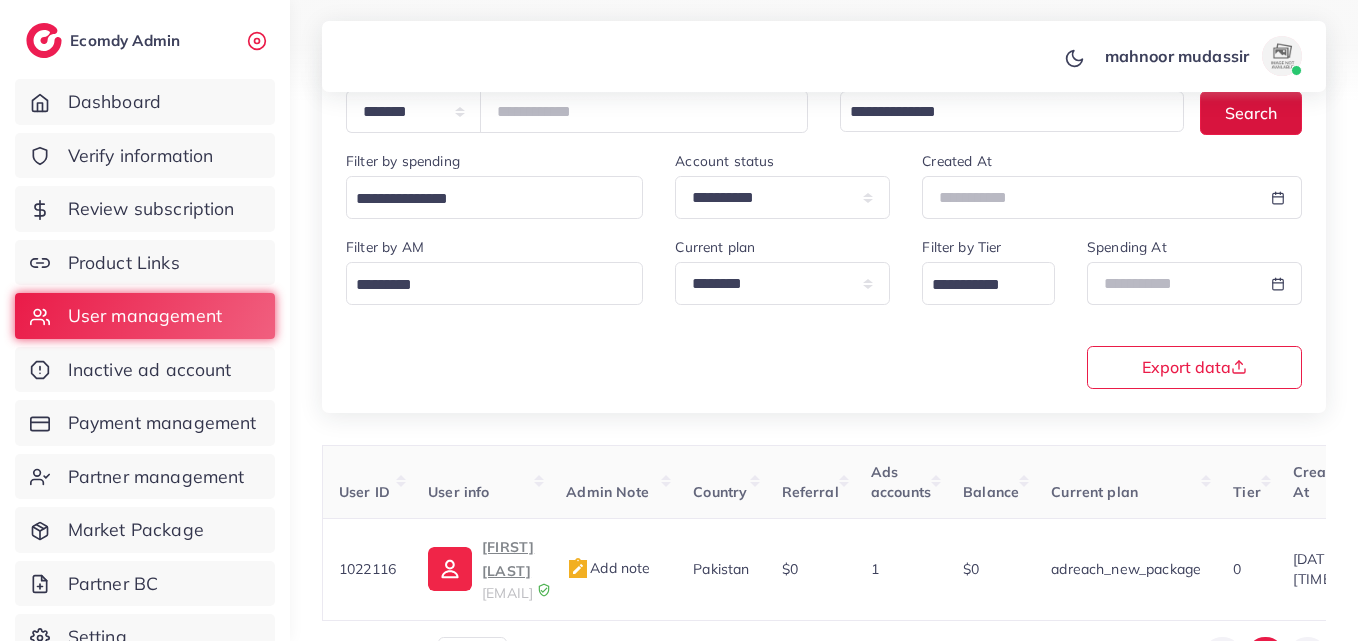 scroll, scrollTop: 316, scrollLeft: 0, axis: vertical 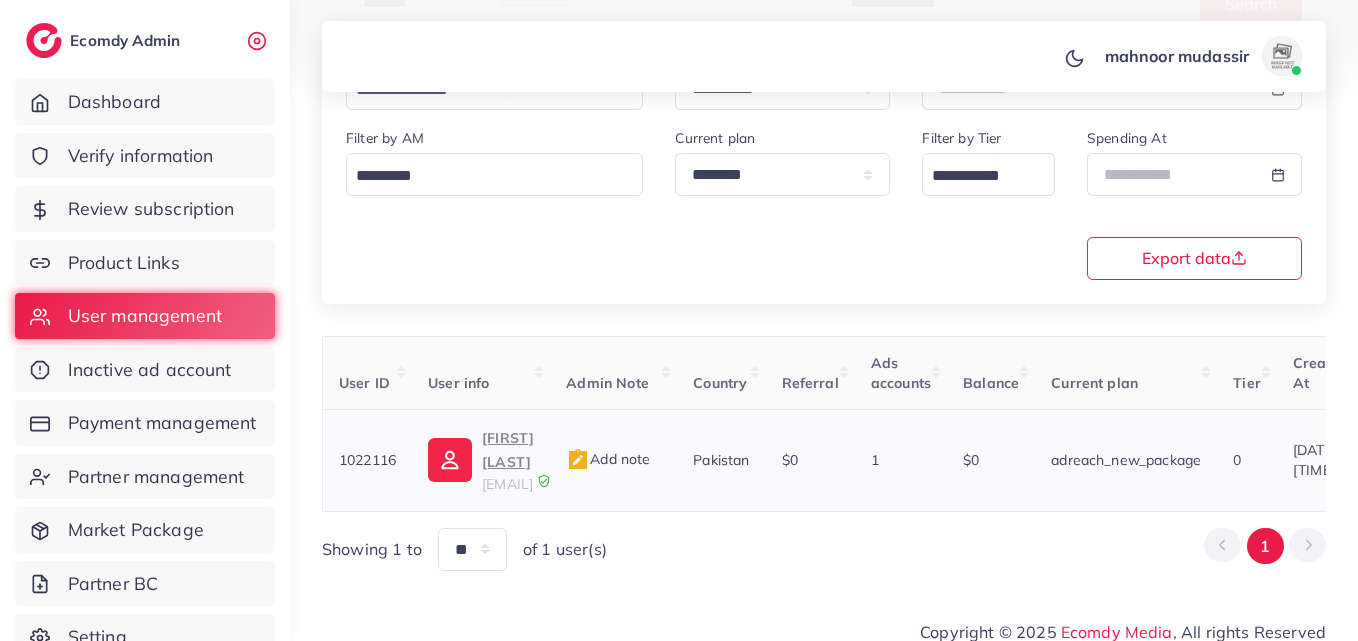 click on "[FIRST] [LAST]" at bounding box center [508, 450] 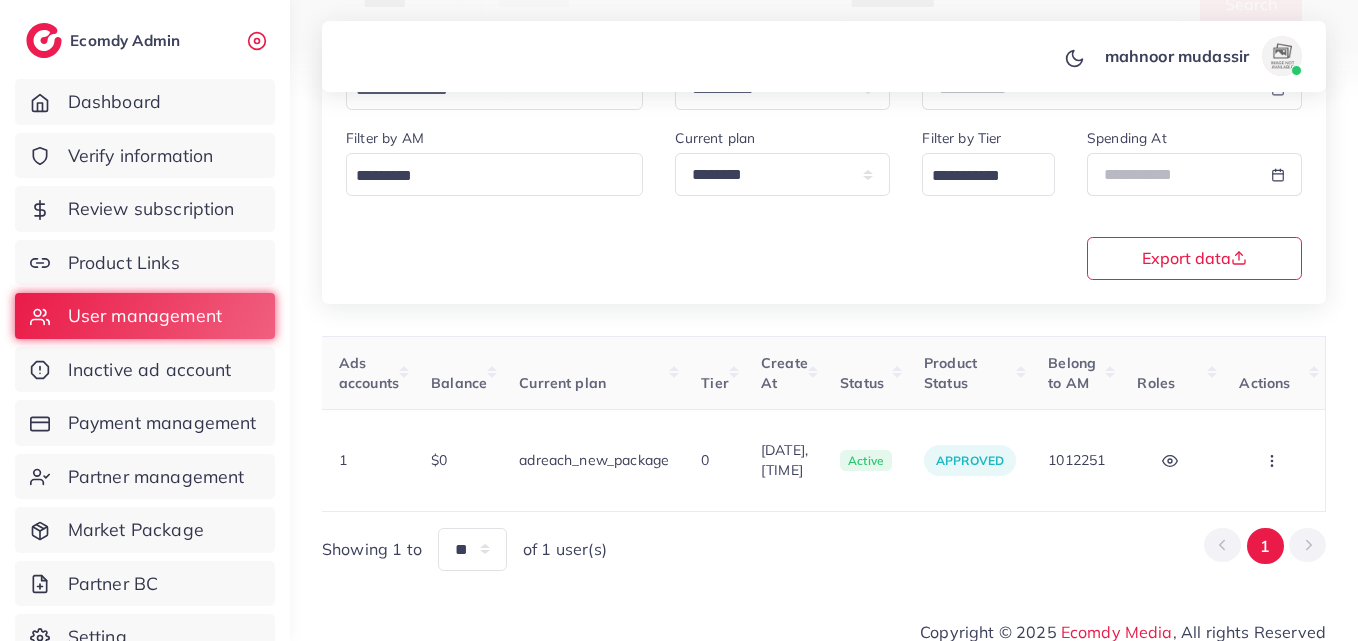 scroll, scrollTop: 0, scrollLeft: 687, axis: horizontal 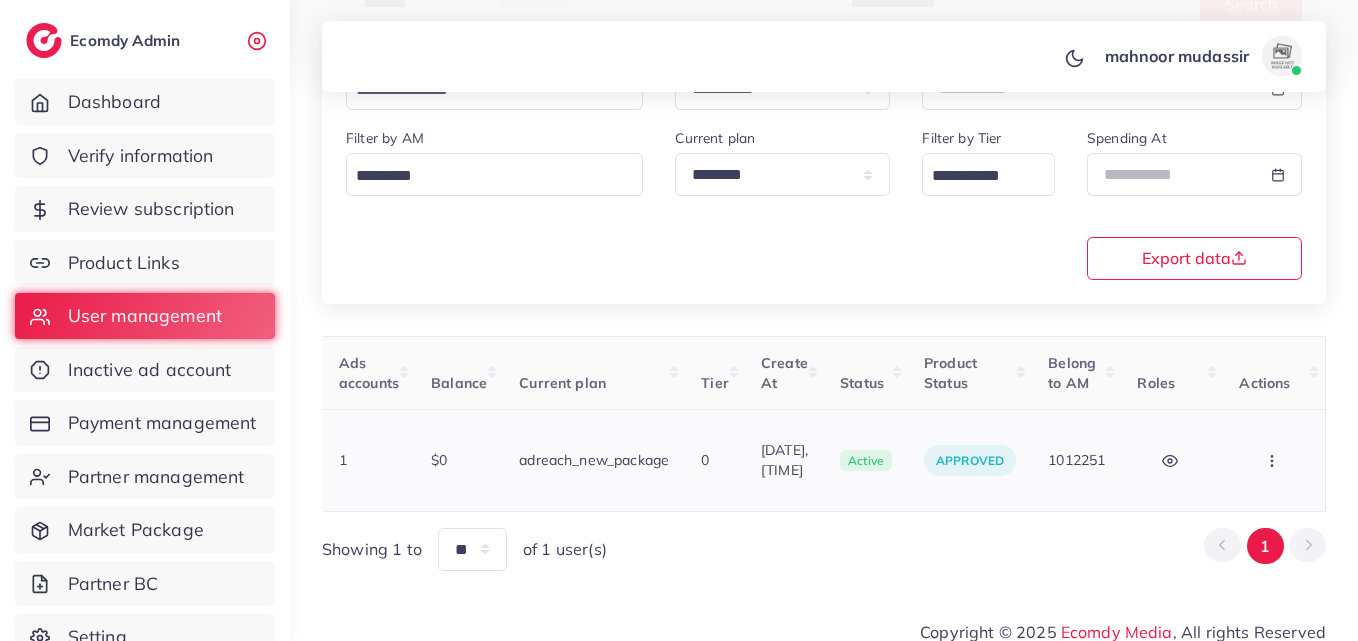 drag, startPoint x: 839, startPoint y: 491, endPoint x: 1304, endPoint y: 479, distance: 465.15482 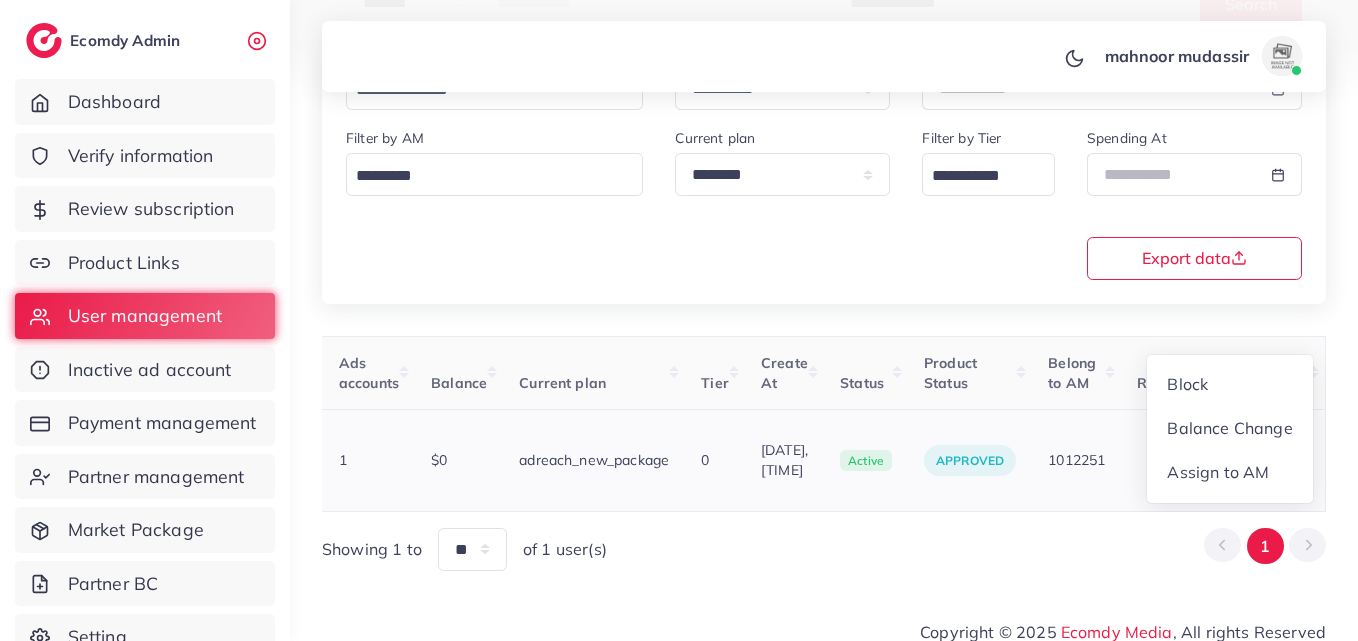scroll, scrollTop: 2, scrollLeft: 687, axis: both 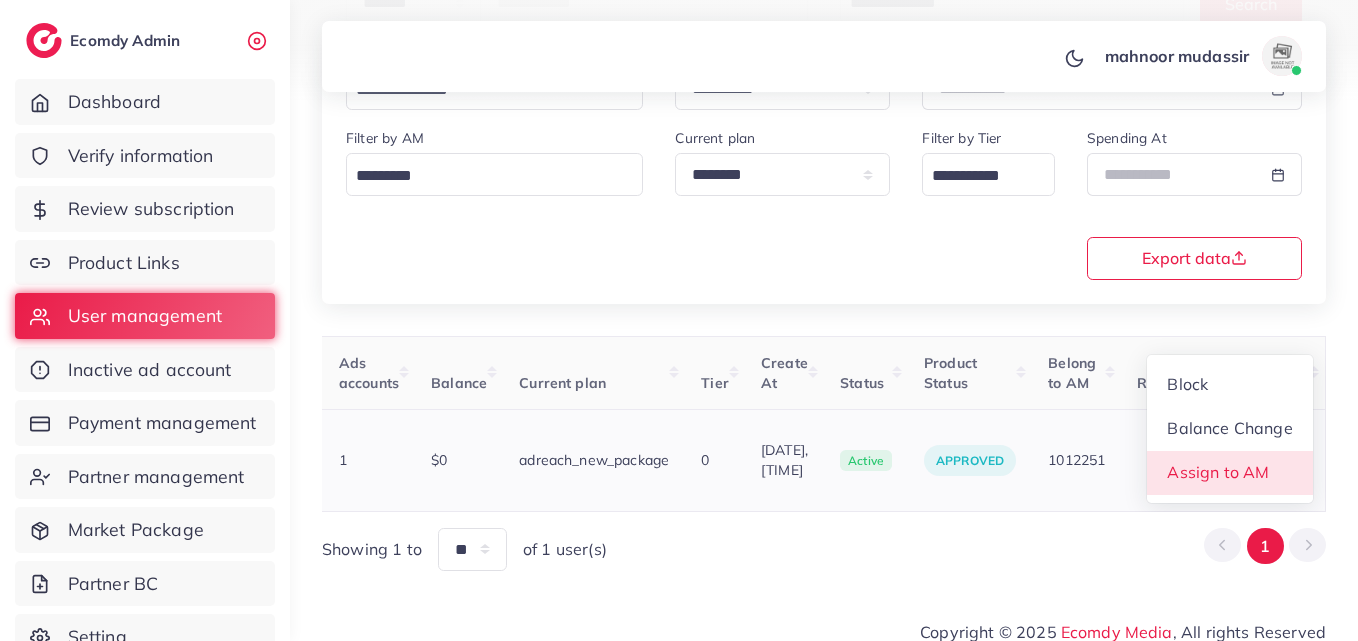 click on "Assign to AM" at bounding box center (1230, 473) 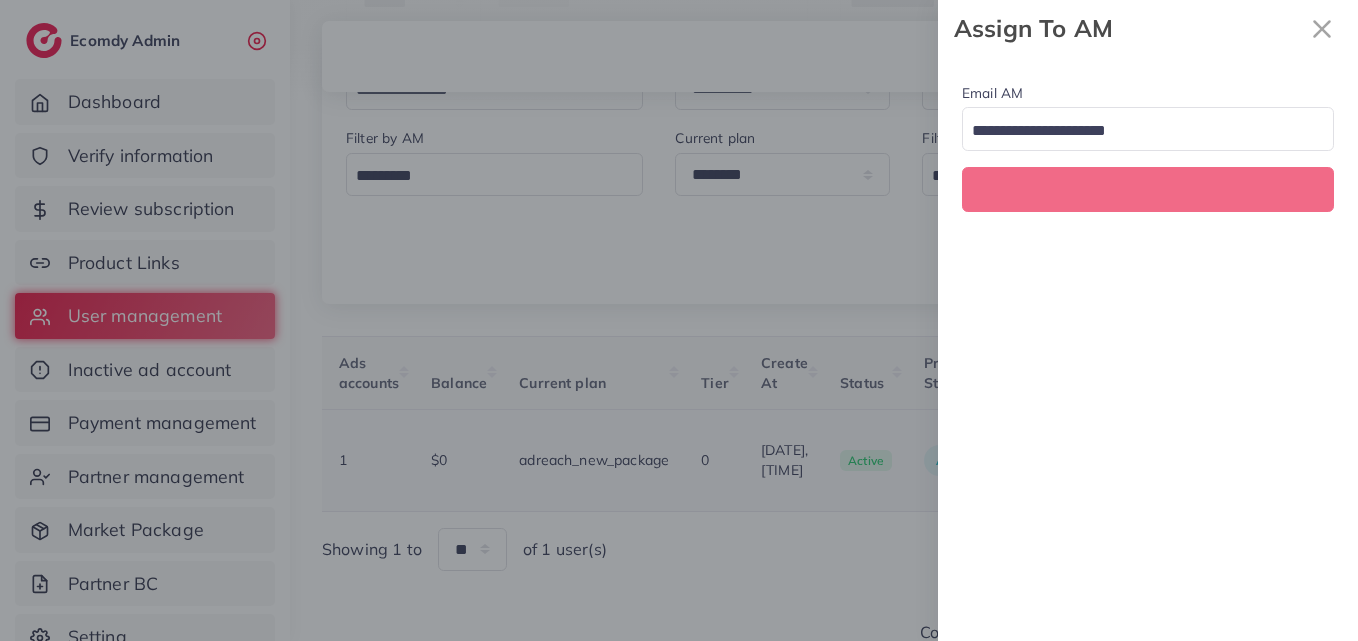 scroll, scrollTop: 0, scrollLeft: 687, axis: horizontal 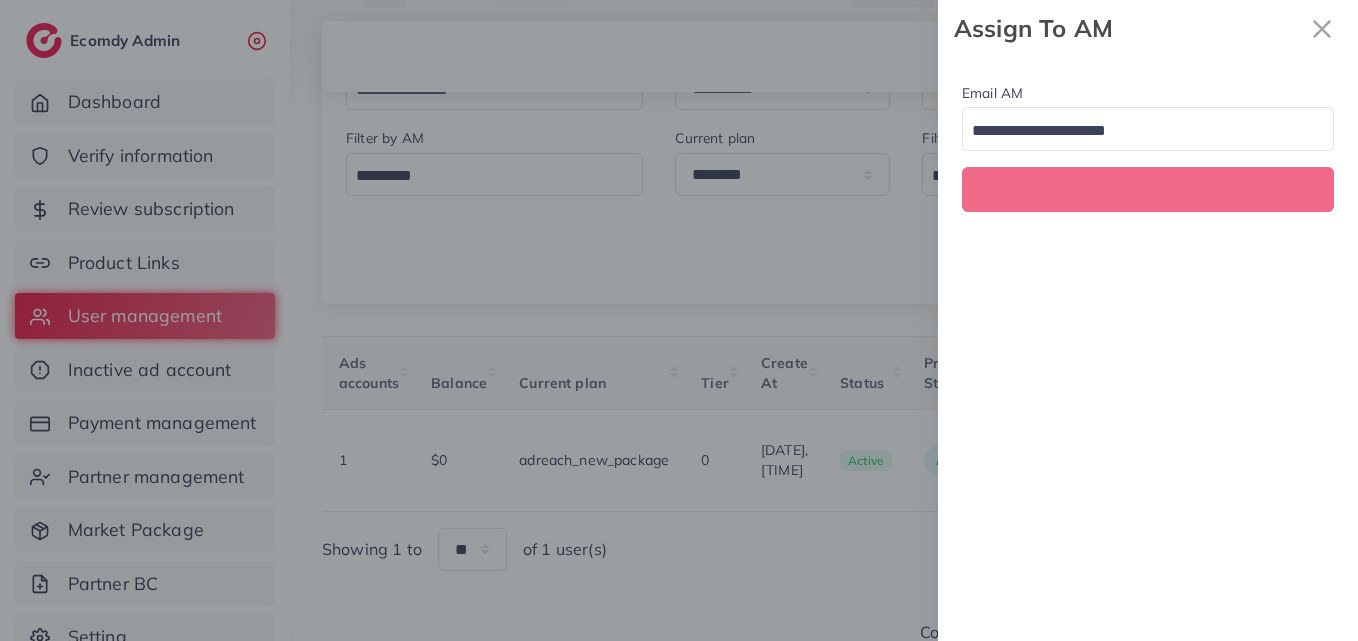 click at bounding box center (1136, 131) 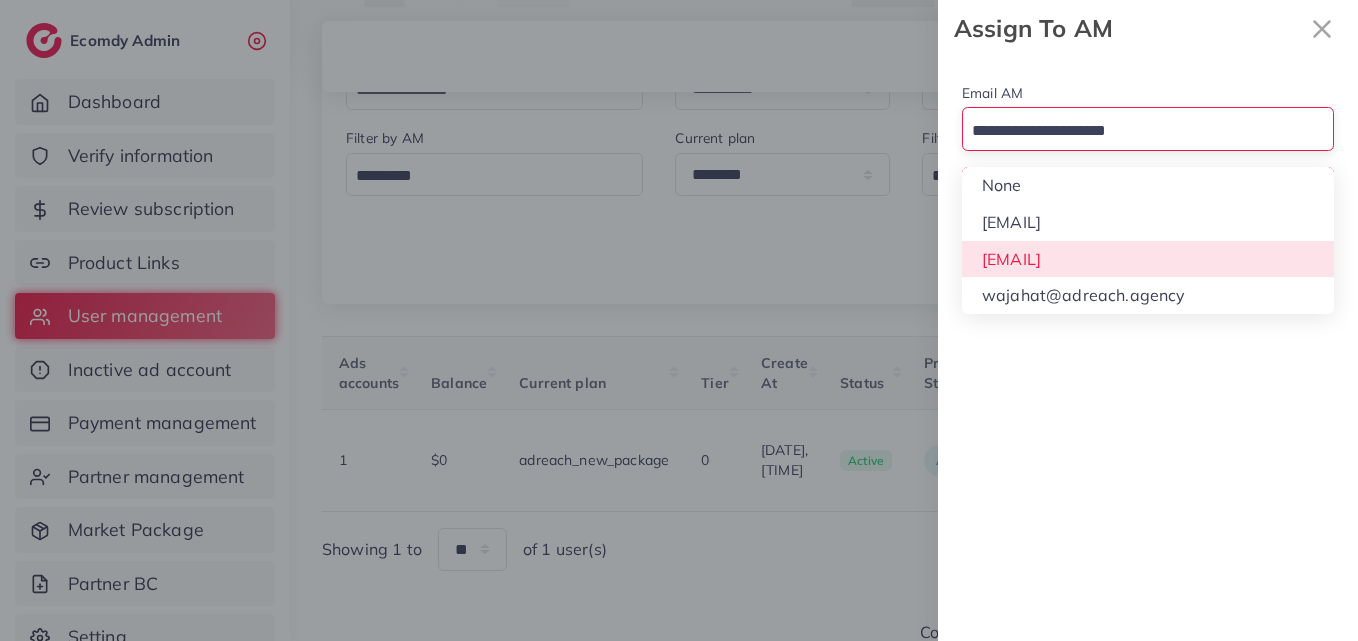 click on "Email AM            Loading...
None
hadibaaslam@gmail.com
natashashahid163@gmail.com
wajahat@adreach.agency
Assign To AM" at bounding box center [1148, 349] 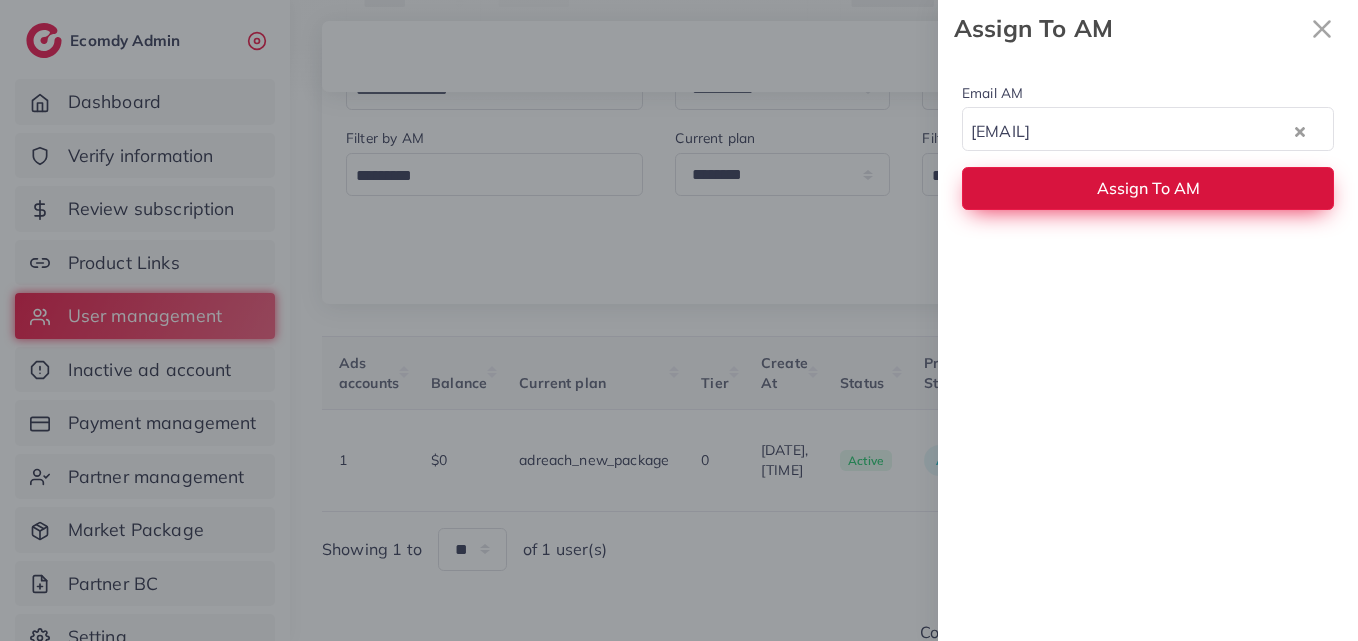 click on "Assign To AM" at bounding box center (1148, 188) 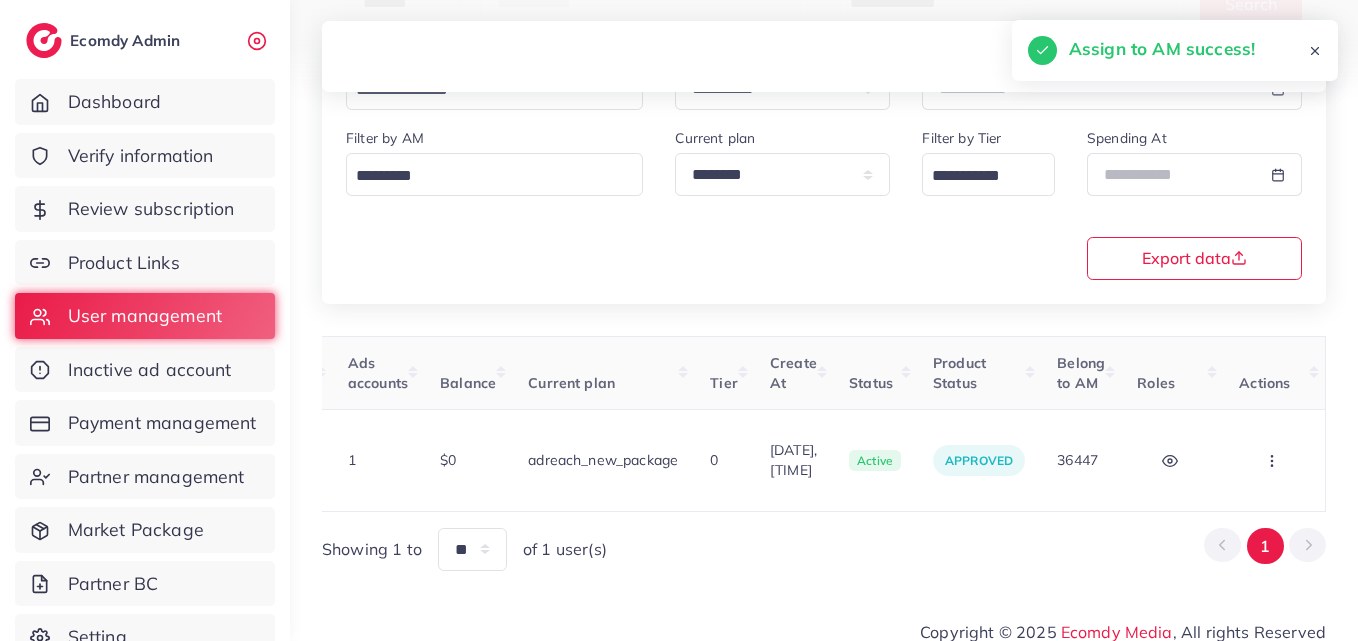 scroll, scrollTop: 0, scrollLeft: 674, axis: horizontal 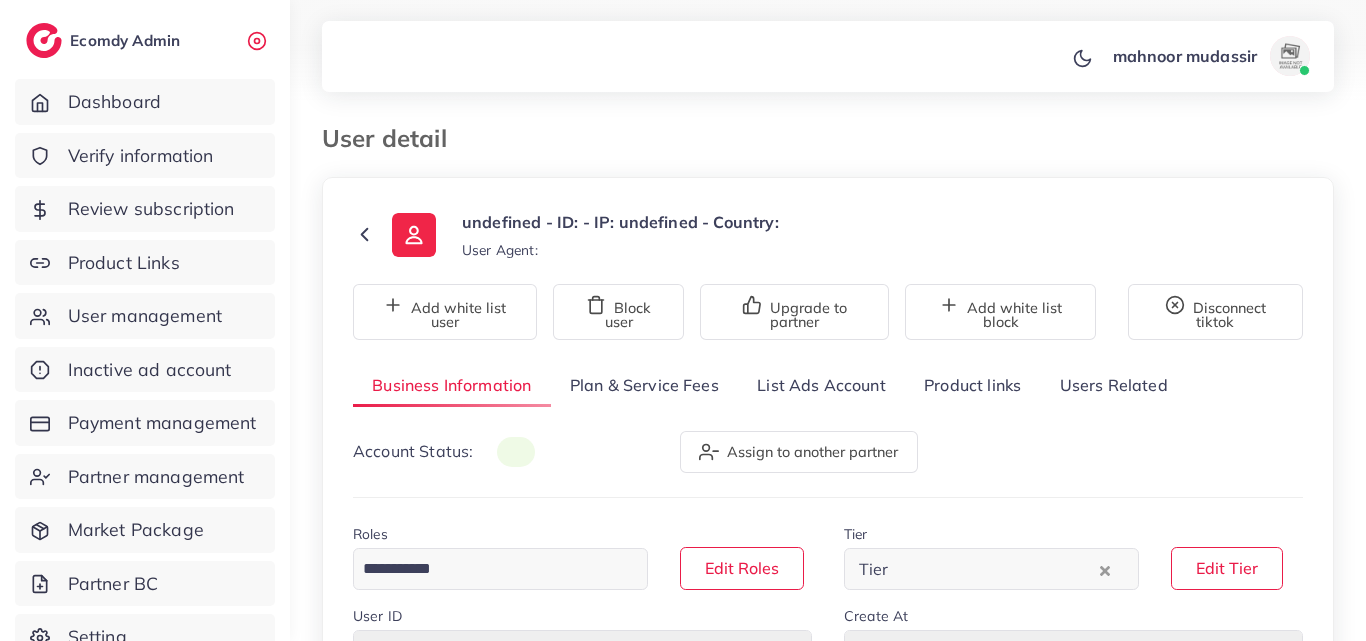 click on "Product links" at bounding box center [972, 385] 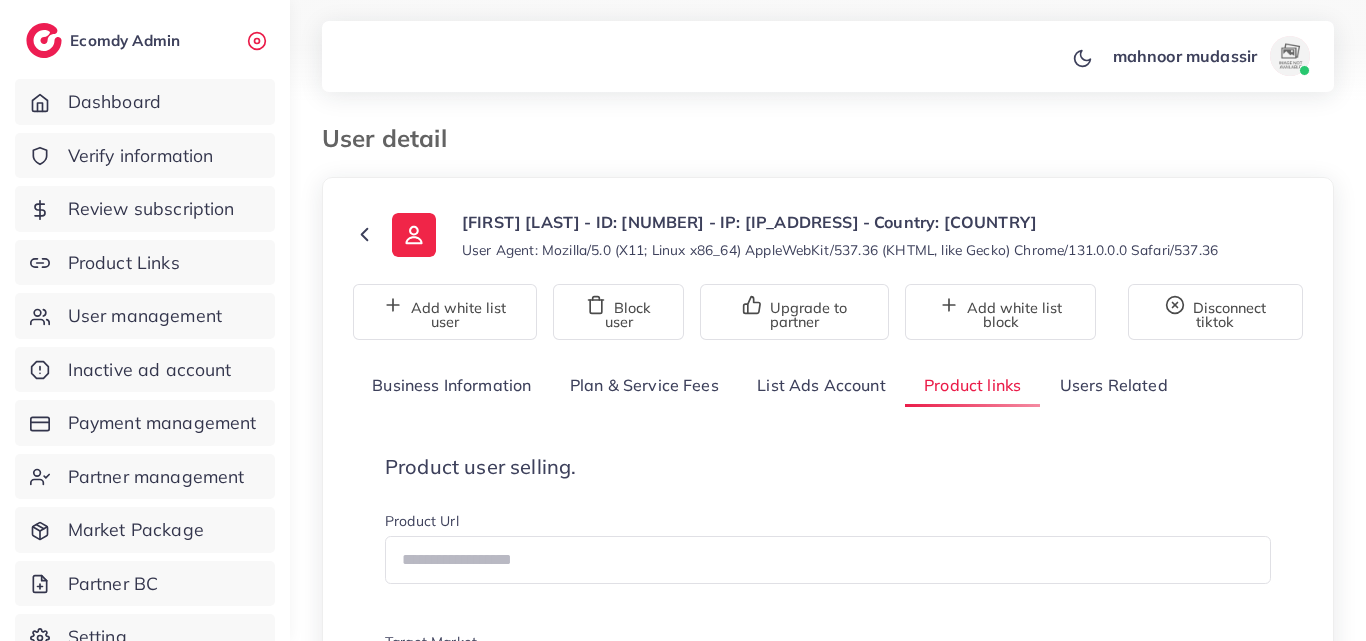 click on "User detail" at bounding box center (697, 138) 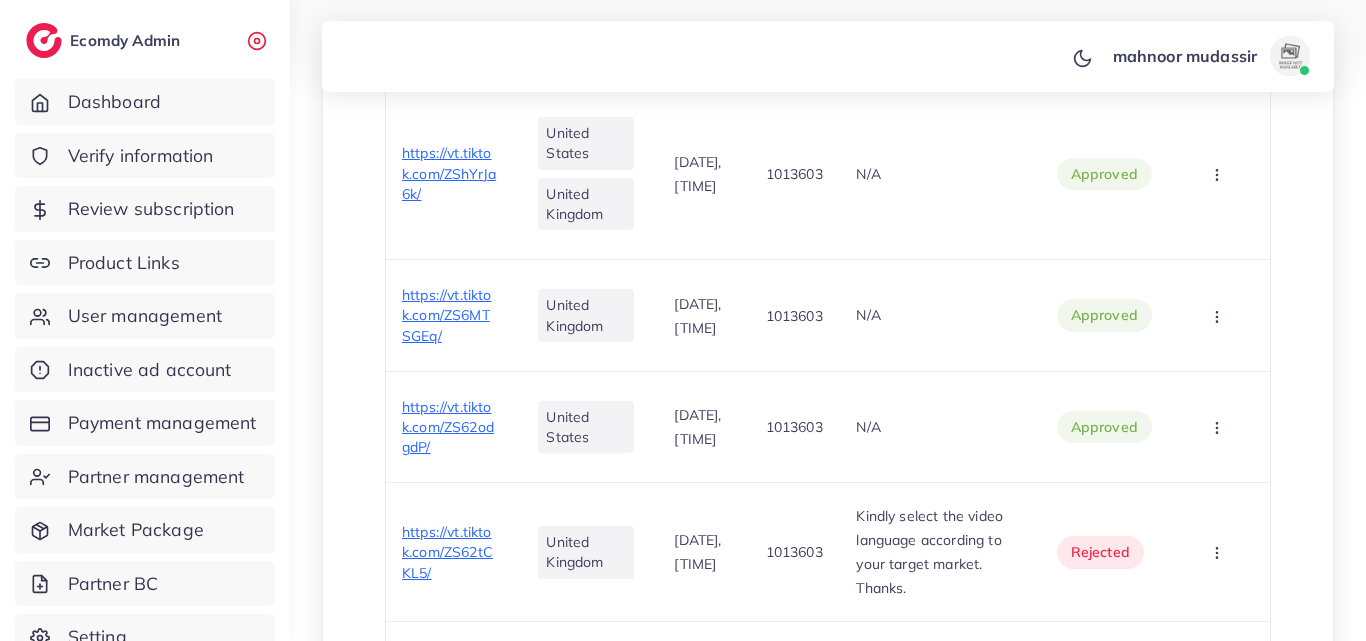 scroll, scrollTop: 700, scrollLeft: 0, axis: vertical 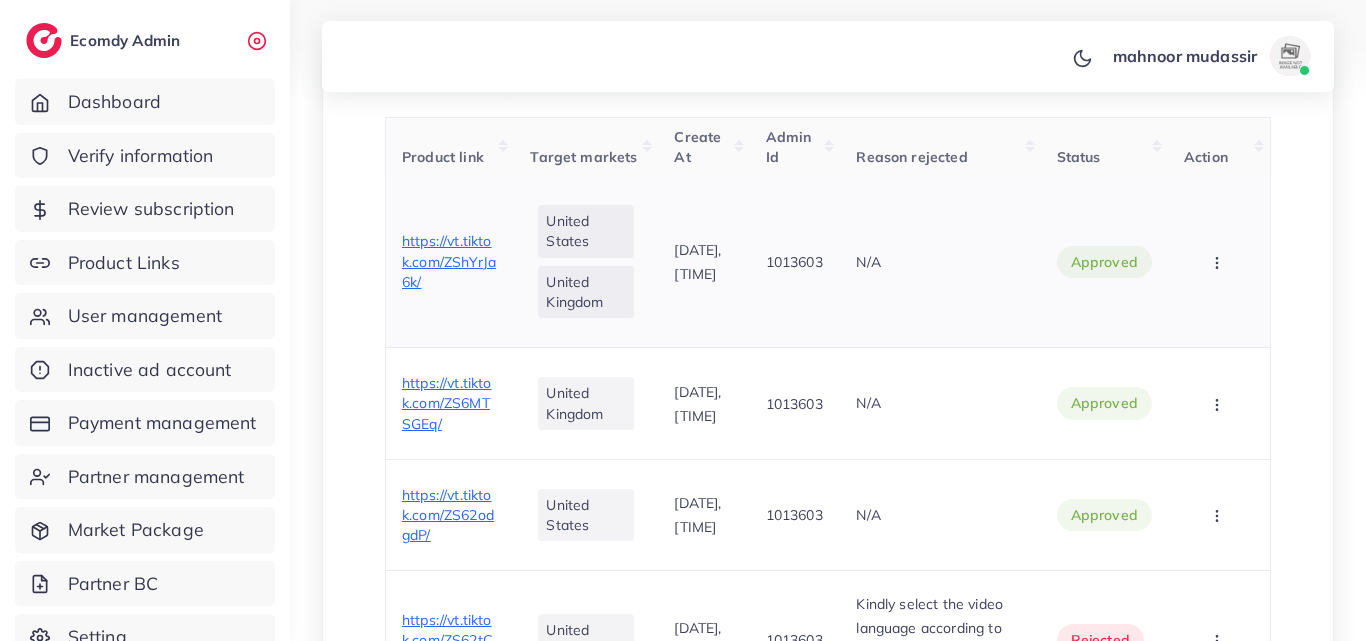 click on "https://vt.tiktok.com/ZShYrJa6k/" at bounding box center (449, 261) 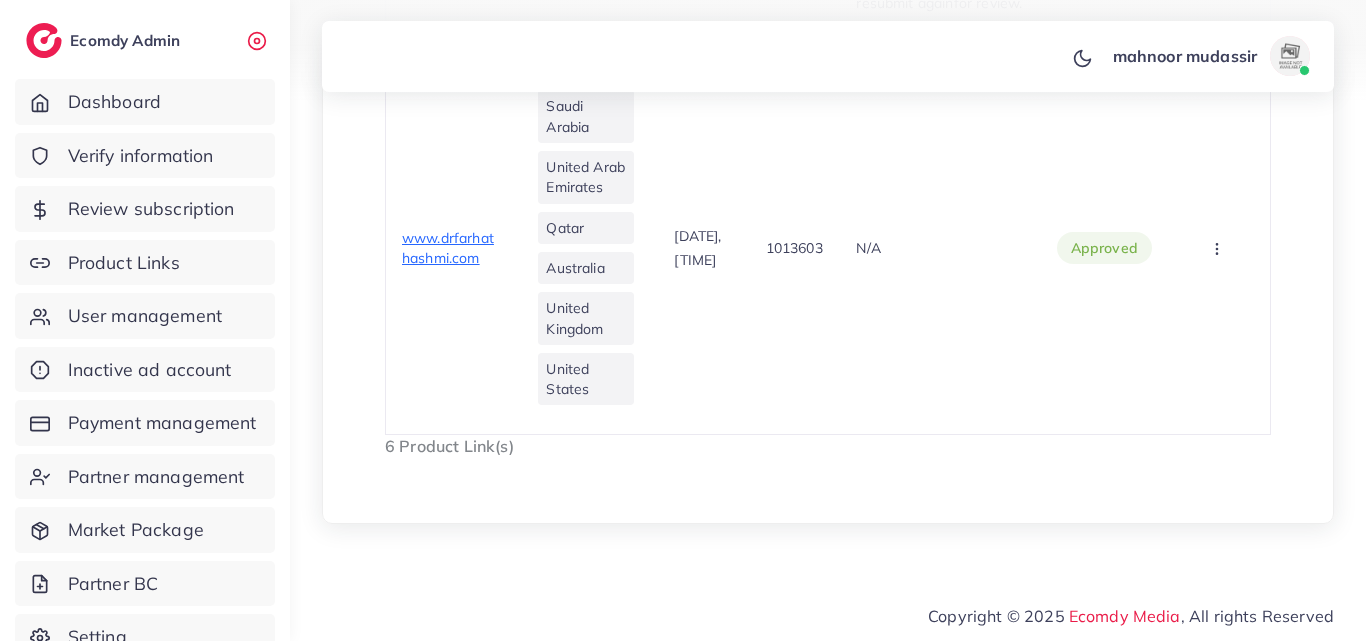 scroll, scrollTop: 1673, scrollLeft: 0, axis: vertical 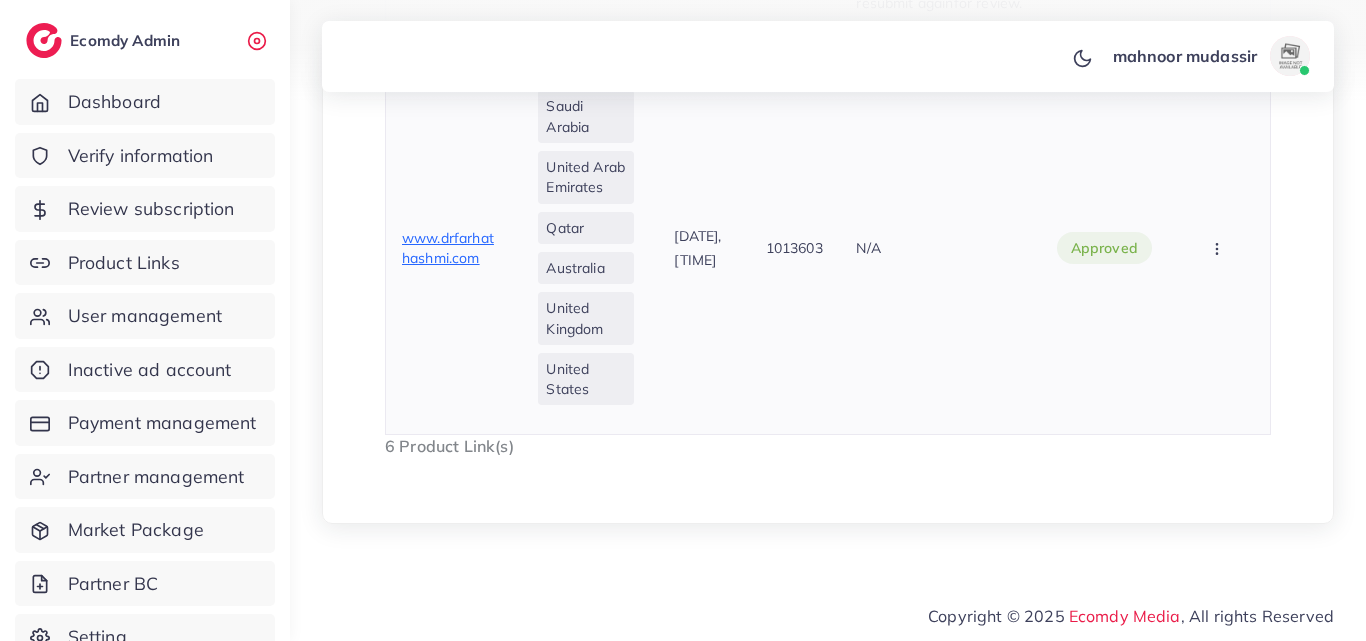 click on "www.drfarhathashmi.com" at bounding box center [448, 248] 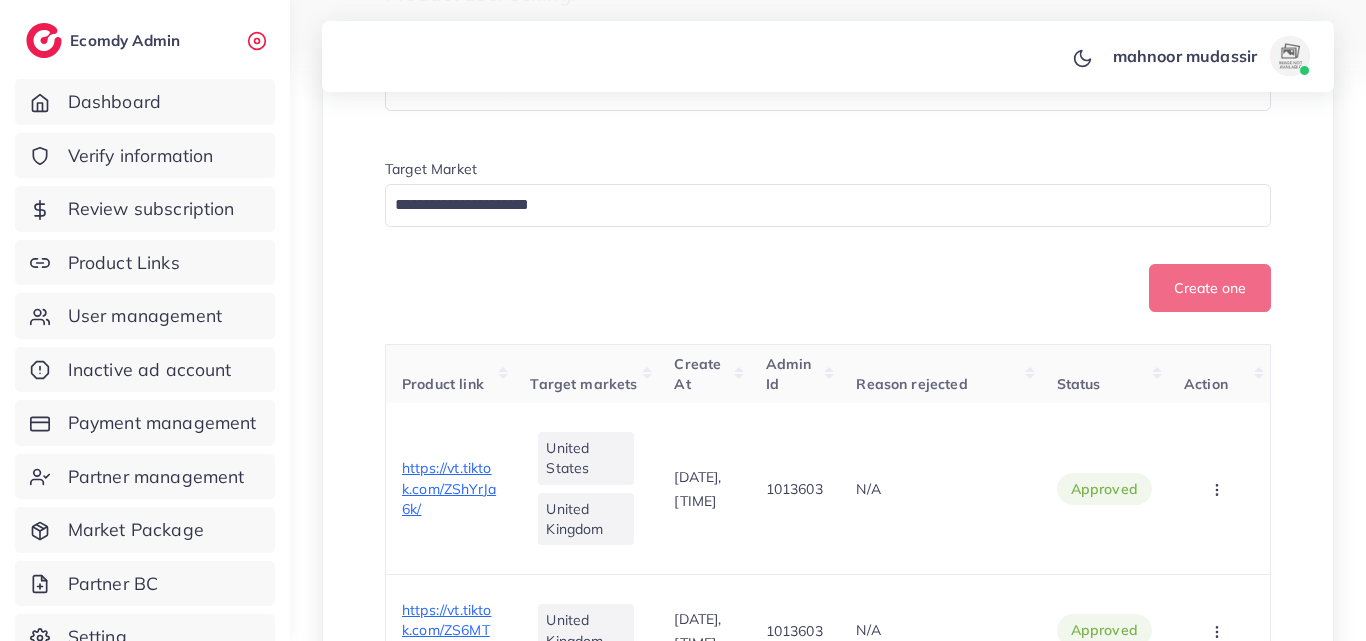 scroll, scrollTop: 0, scrollLeft: 0, axis: both 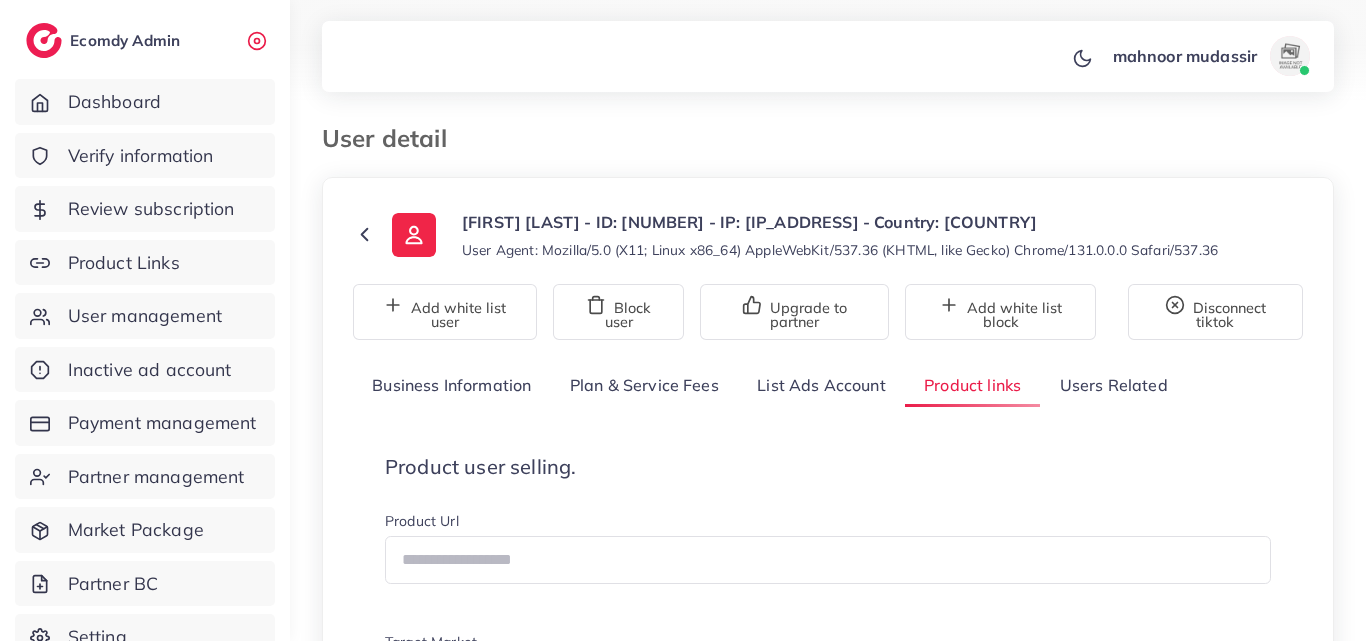 click on "List Ads Account" at bounding box center [821, 385] 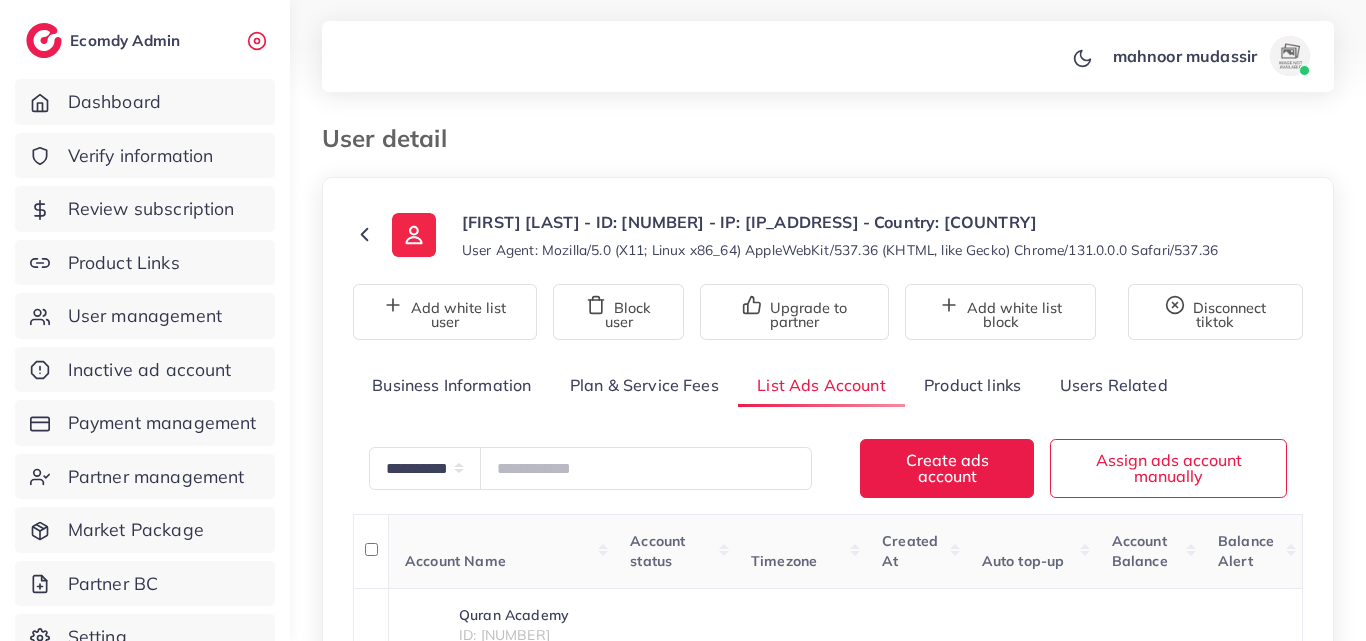 click at bounding box center (683, 51) 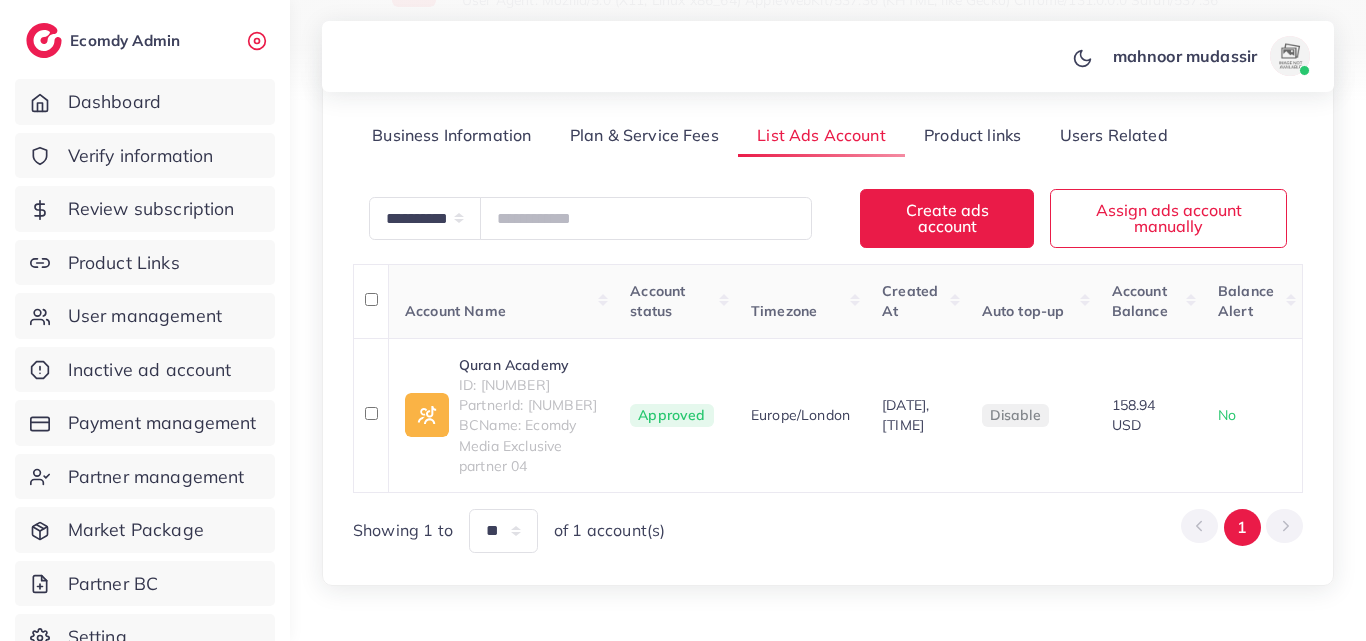 scroll, scrollTop: 333, scrollLeft: 0, axis: vertical 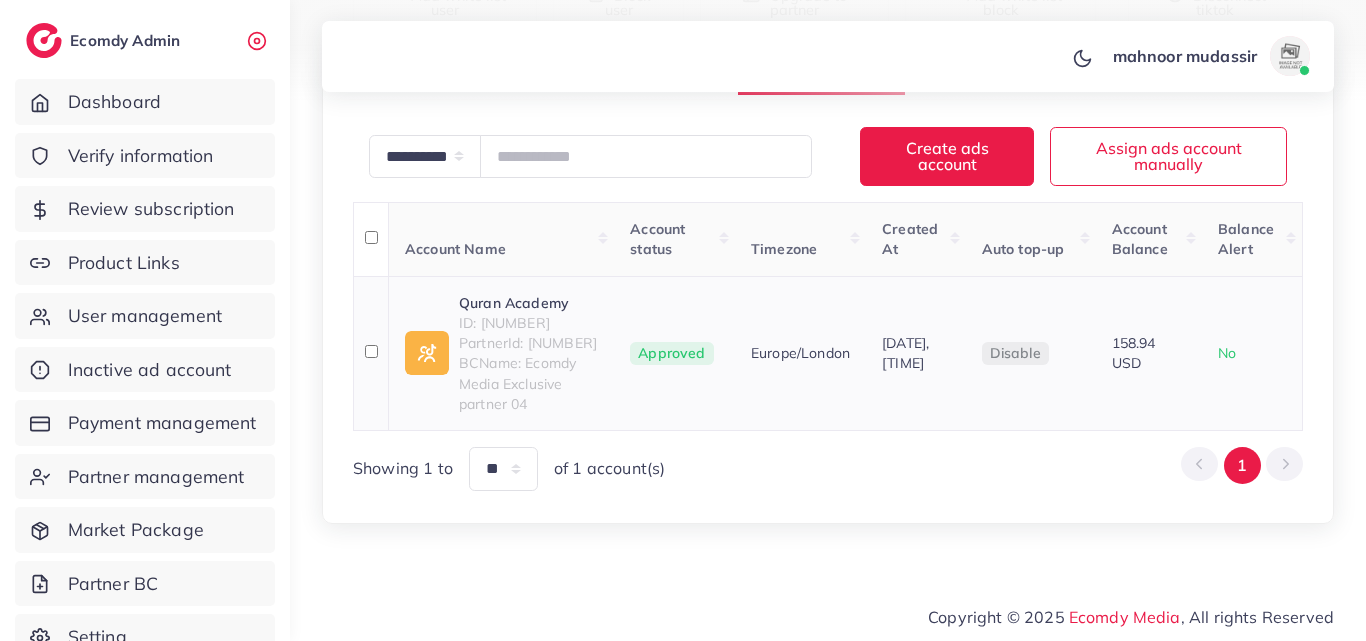 click on "ID: [NUMBER]" at bounding box center (528, 323) 